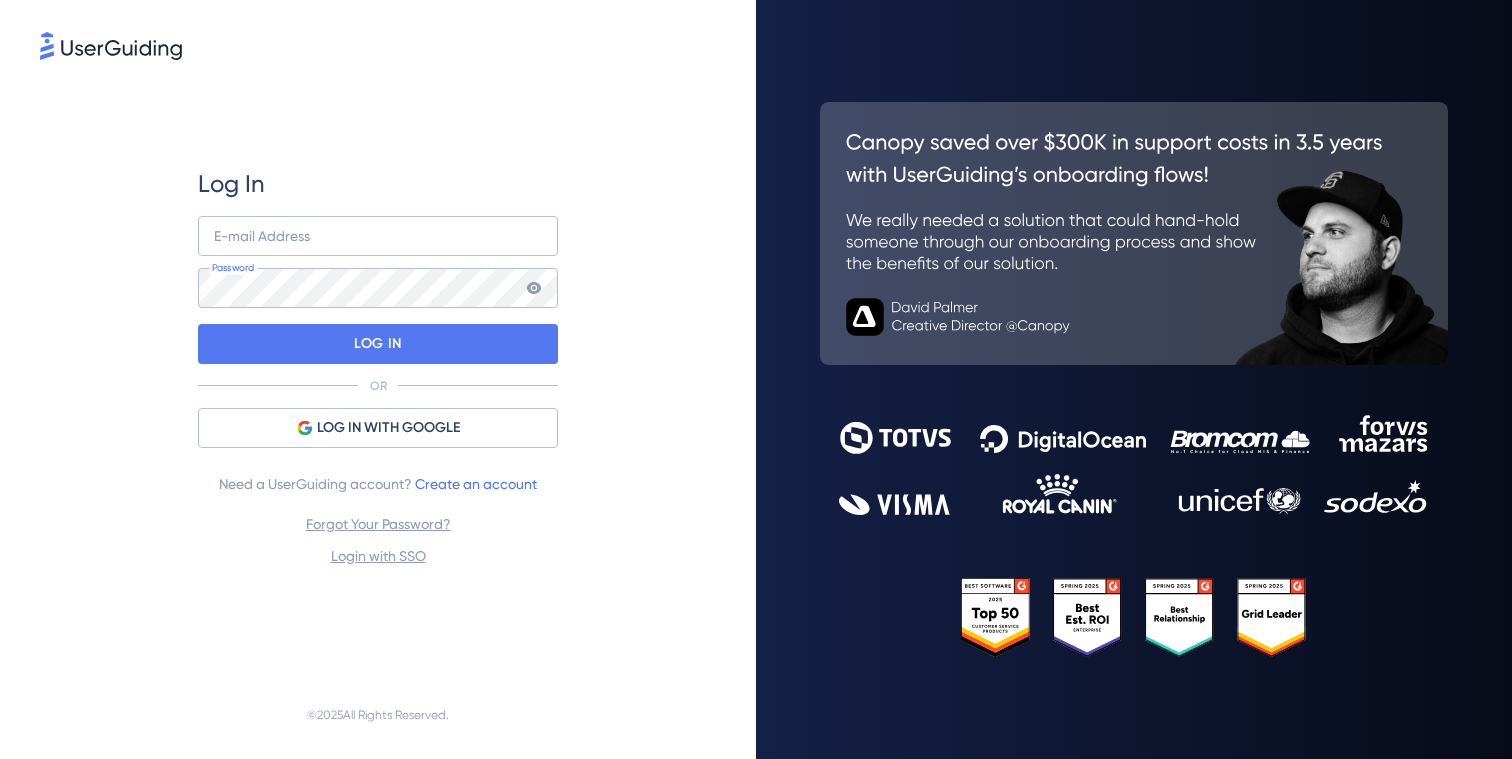 scroll, scrollTop: 0, scrollLeft: 0, axis: both 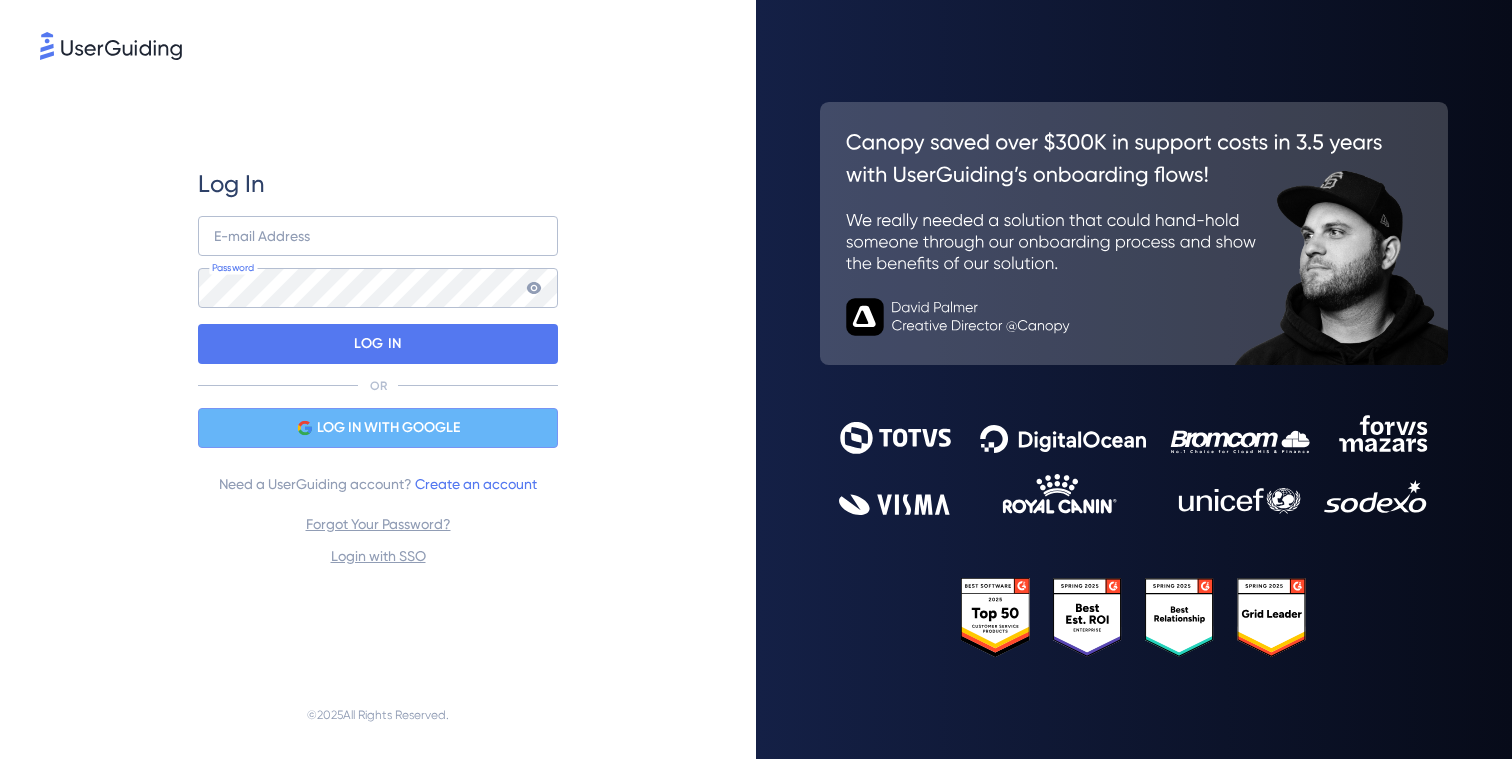 click on "LOG IN WITH GOOGLE" at bounding box center (378, 428) 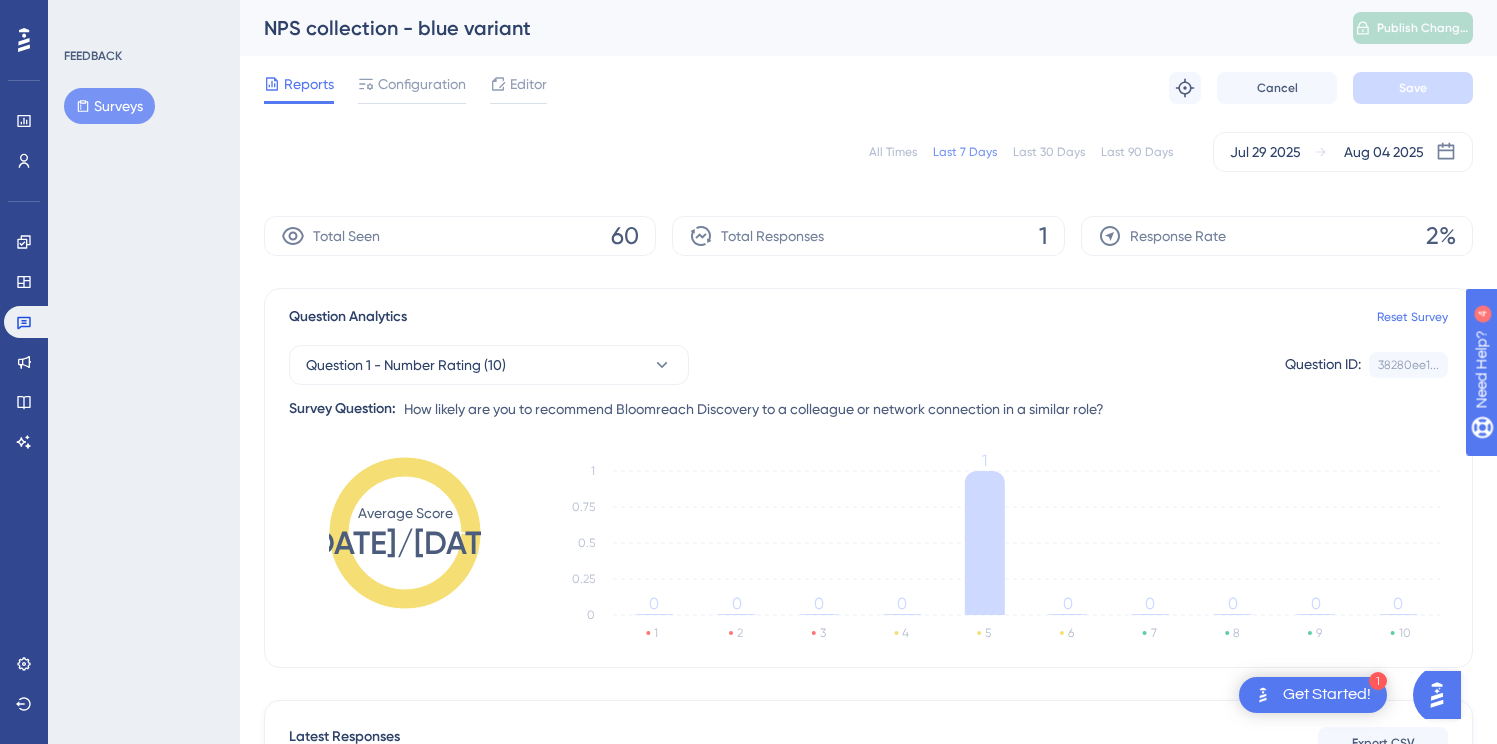 scroll, scrollTop: 0, scrollLeft: 0, axis: both 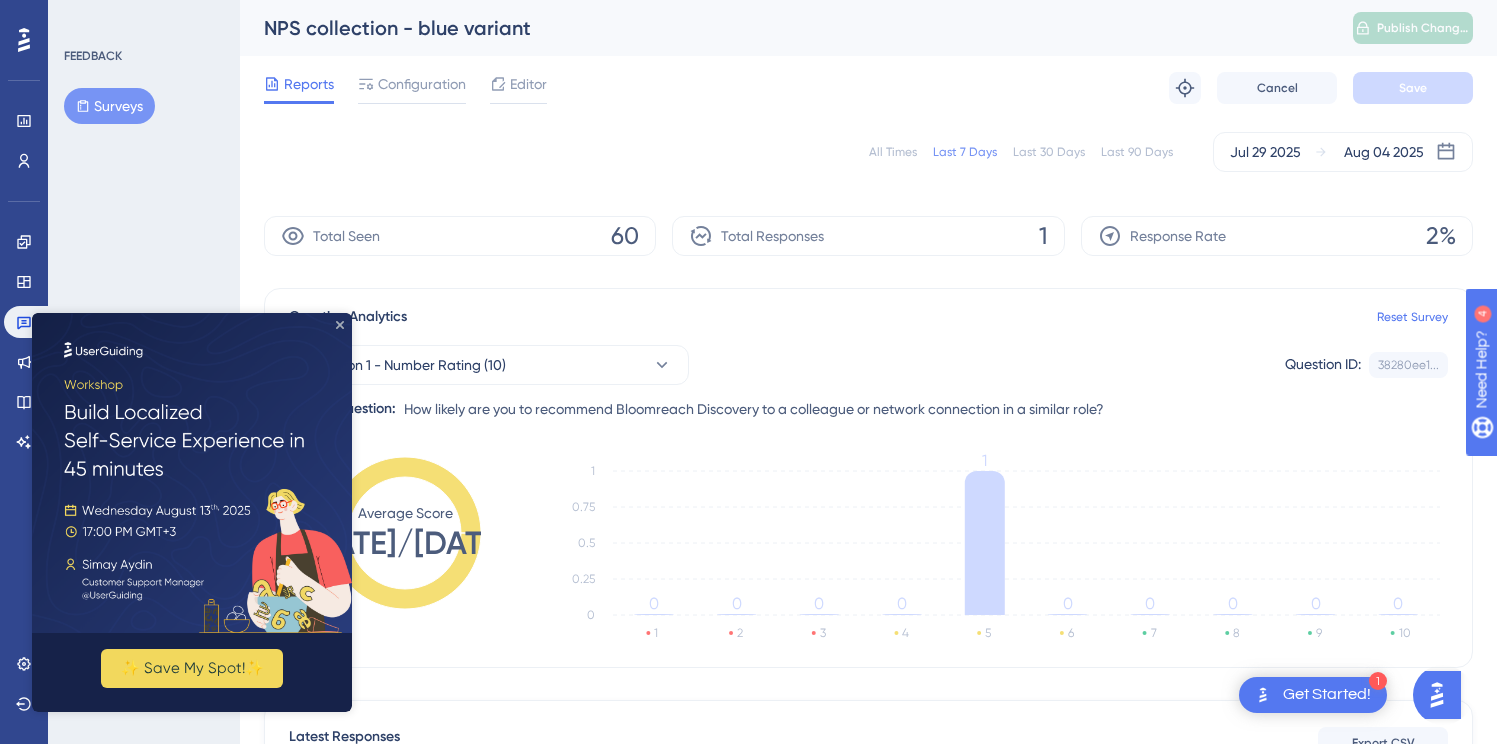 click 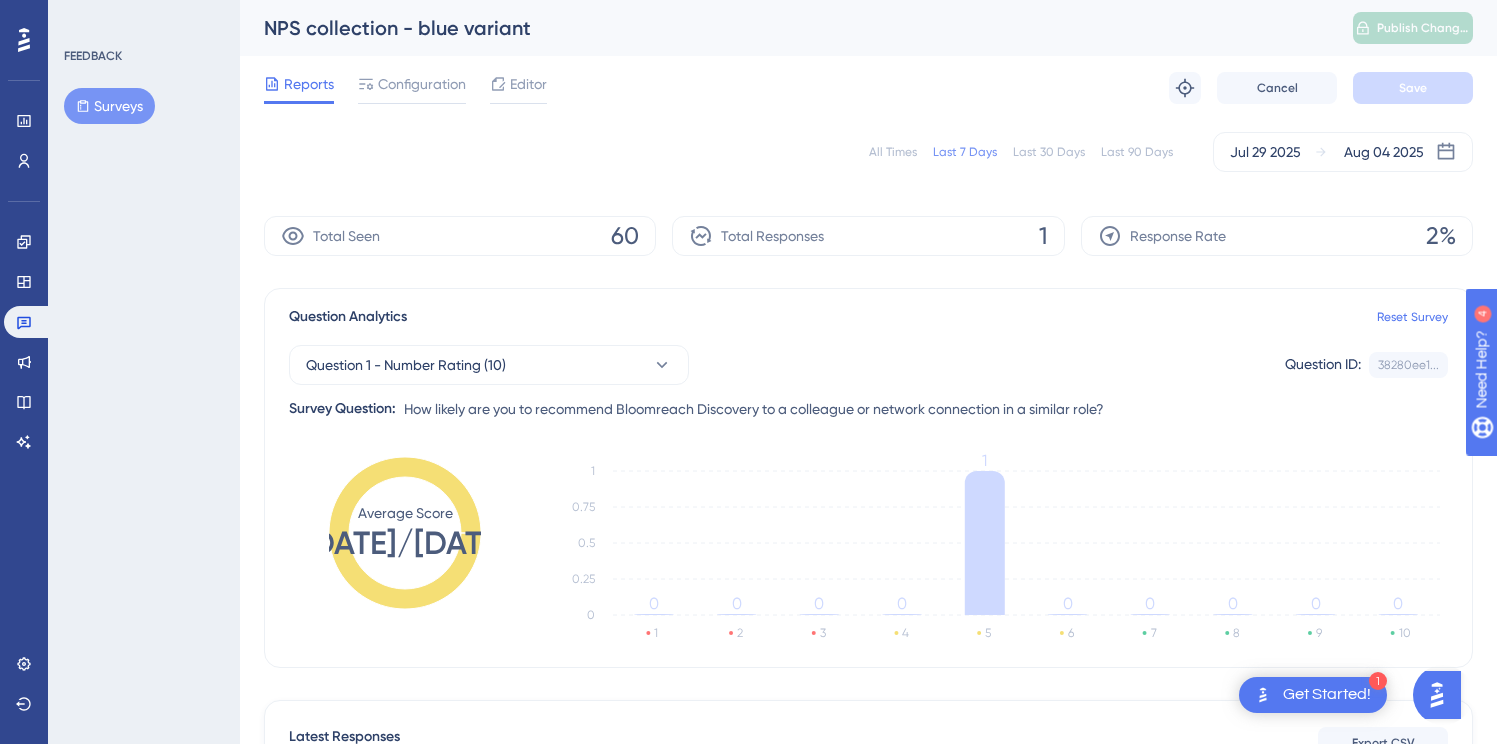 click on "All Times" at bounding box center (893, 152) 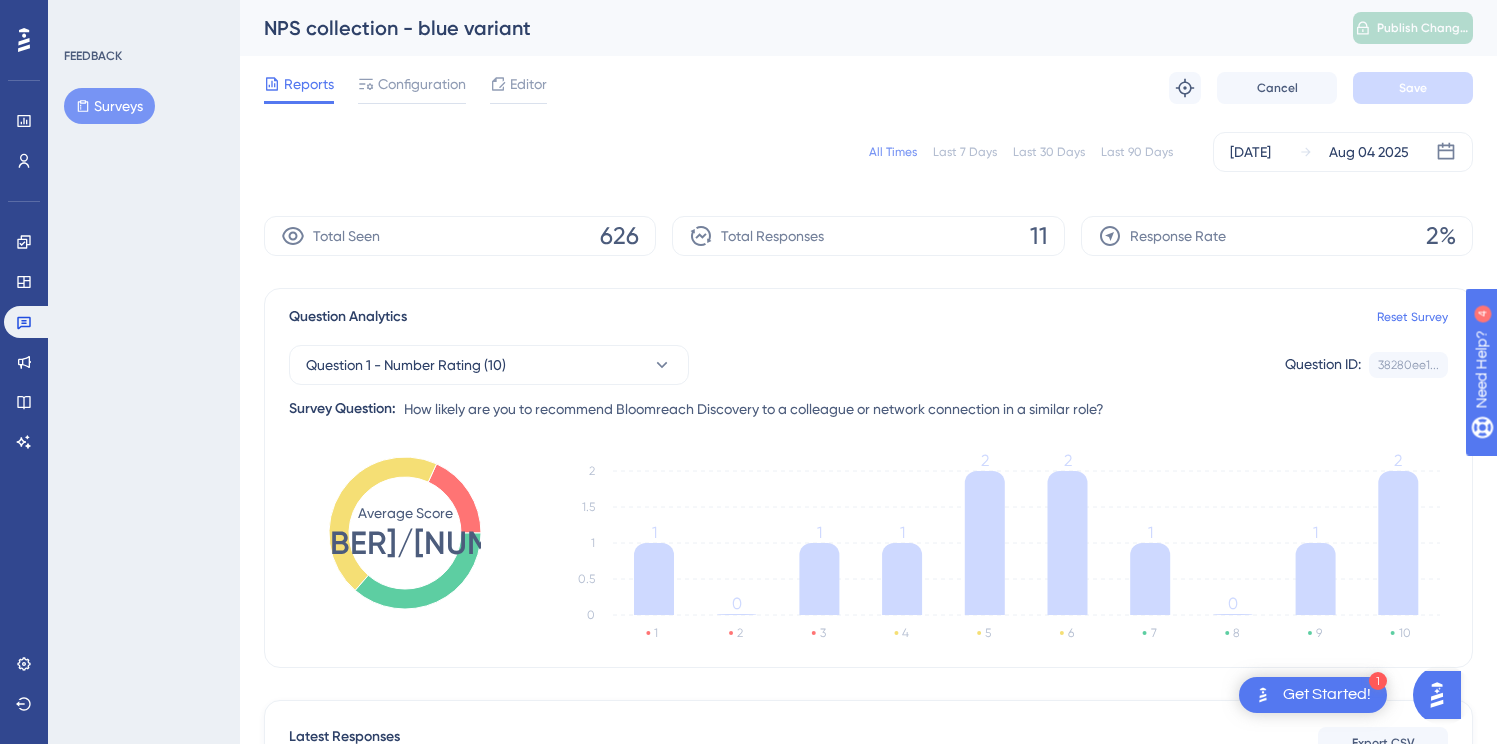 click on "Surveys" at bounding box center (109, 106) 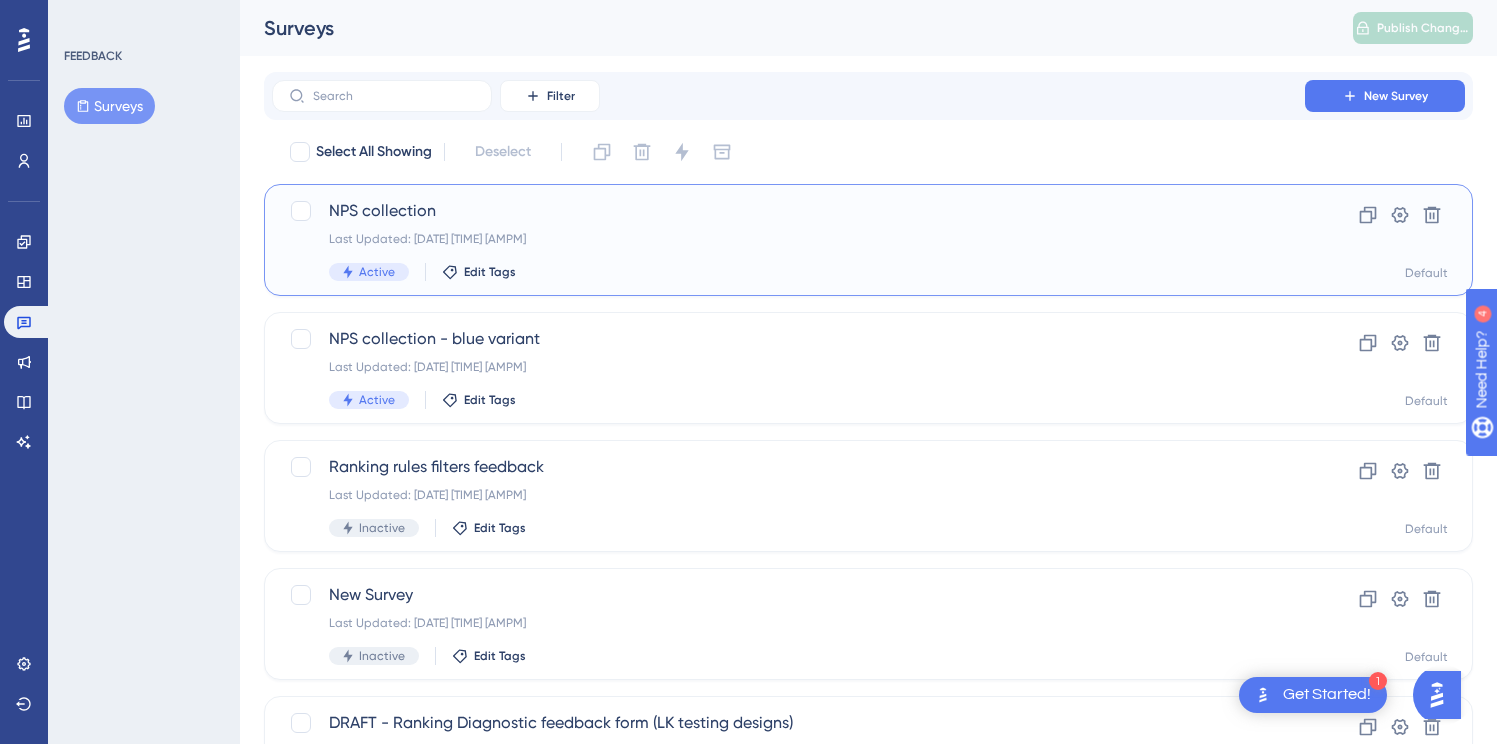 click on "NPS collection" at bounding box center (788, 211) 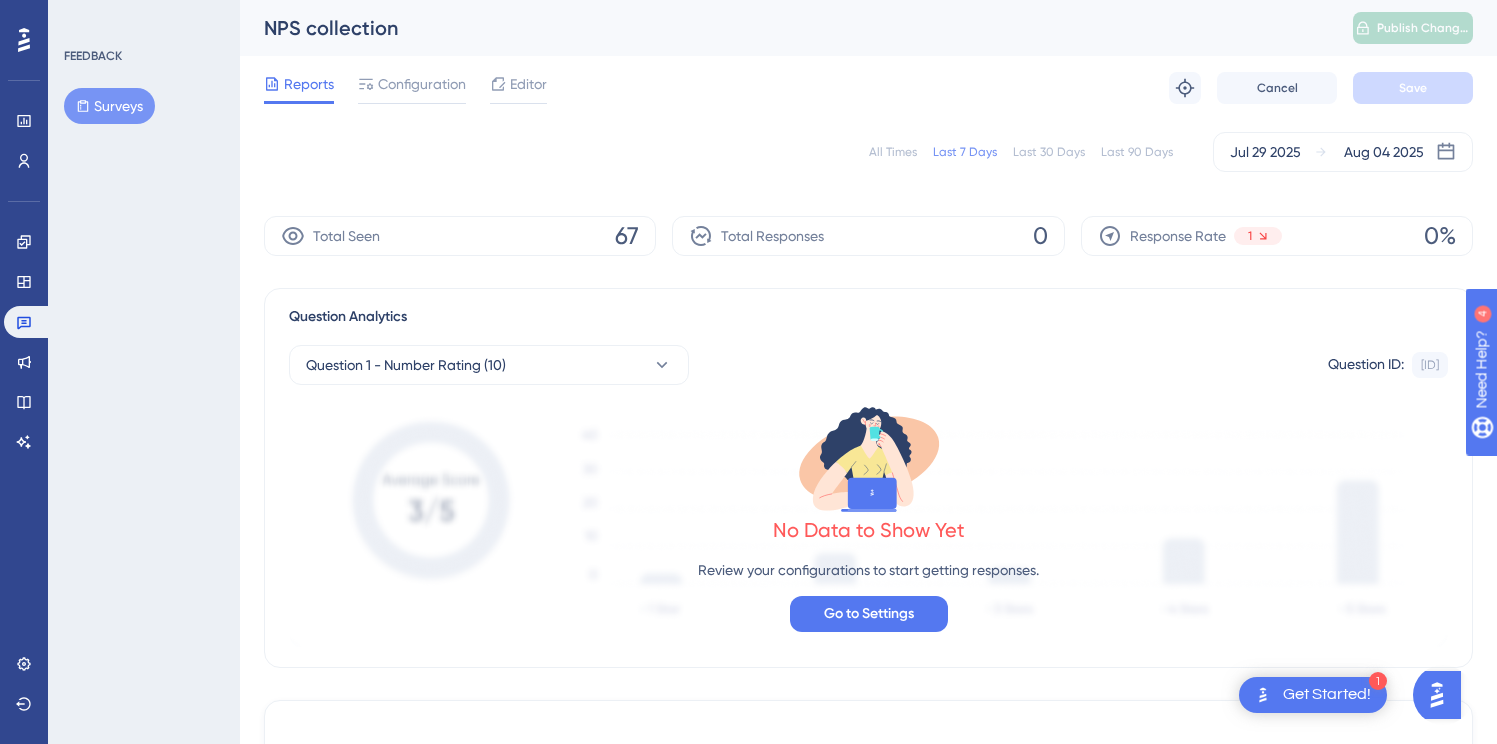 click on "All Times" at bounding box center (893, 152) 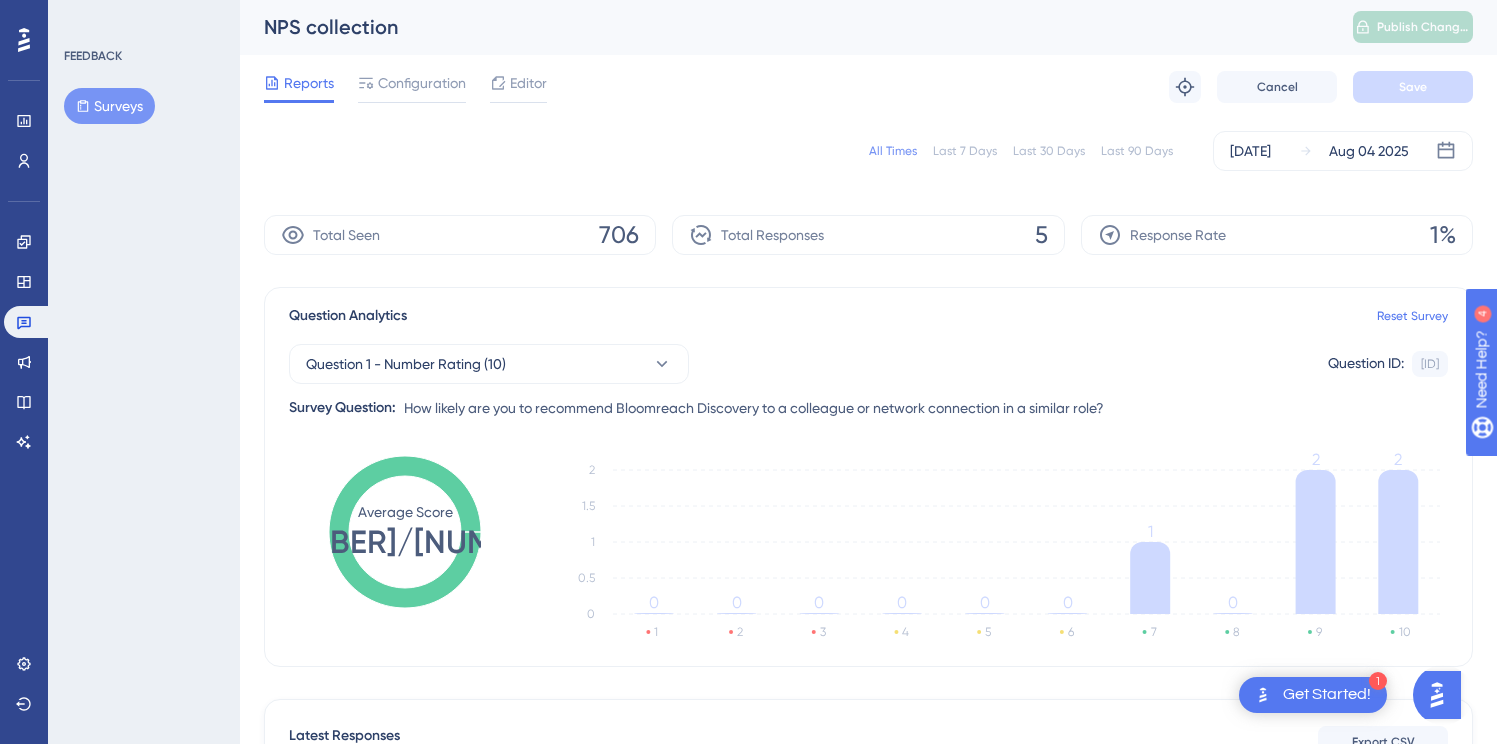 scroll, scrollTop: 0, scrollLeft: 0, axis: both 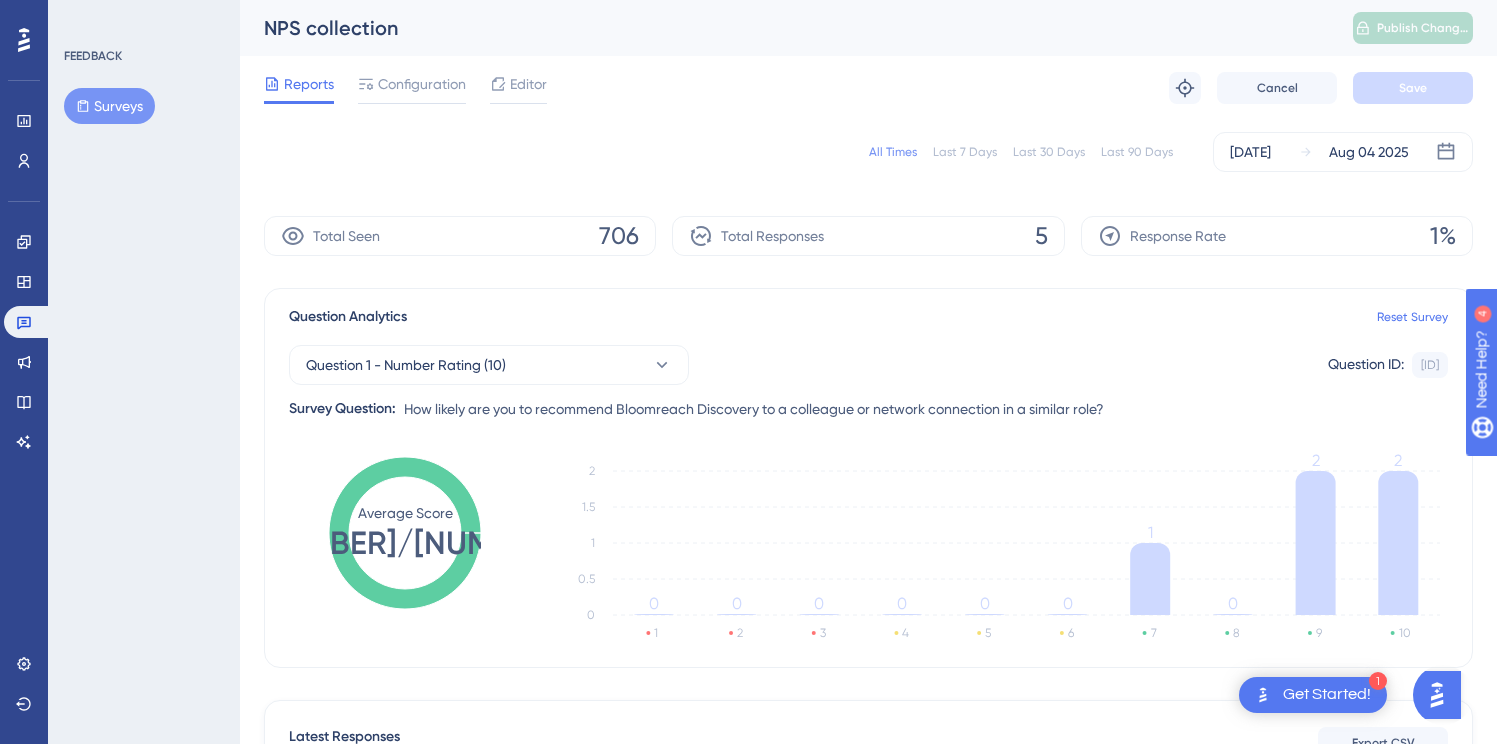 click on "Surveys" at bounding box center [109, 106] 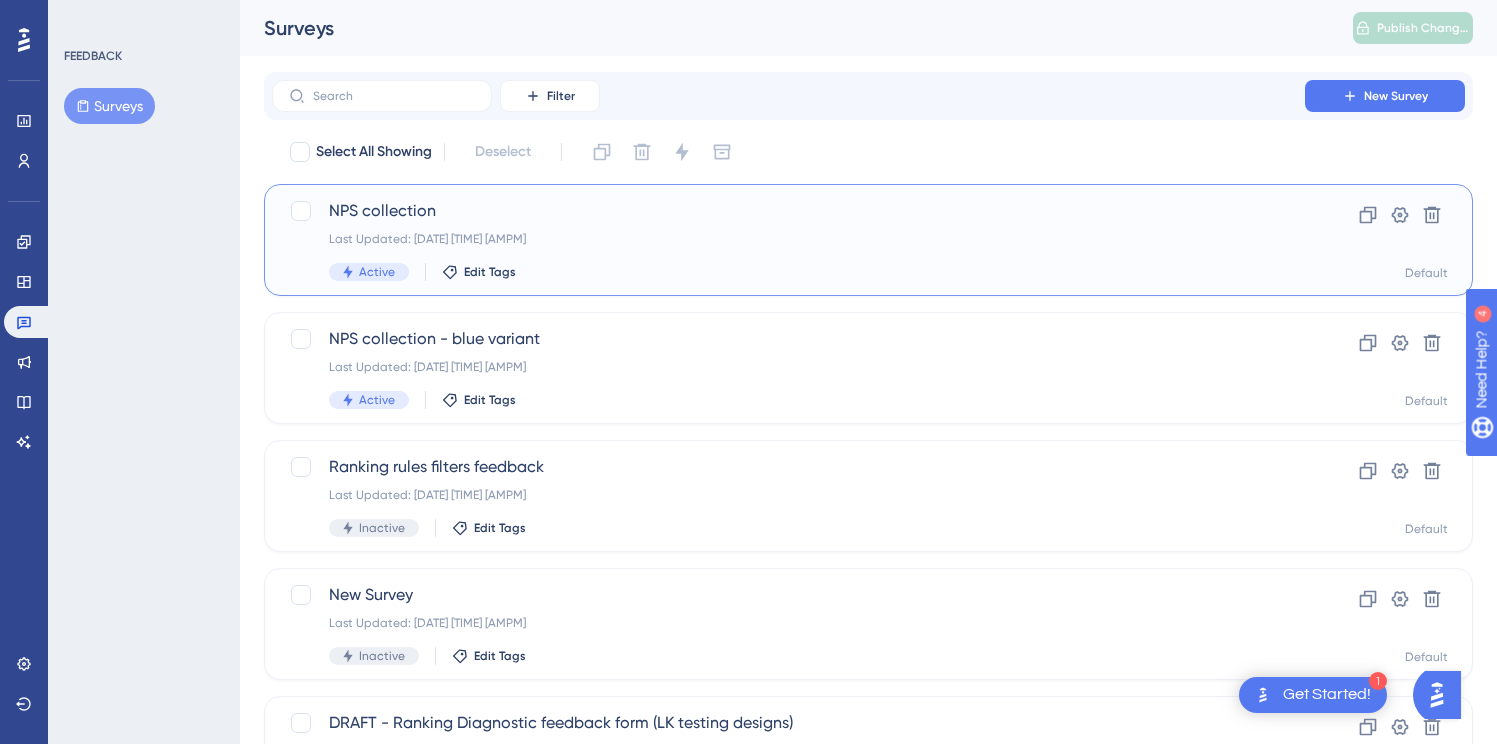click on "Last Updated: [DATE] [TIME] [AMPM]" at bounding box center [788, 239] 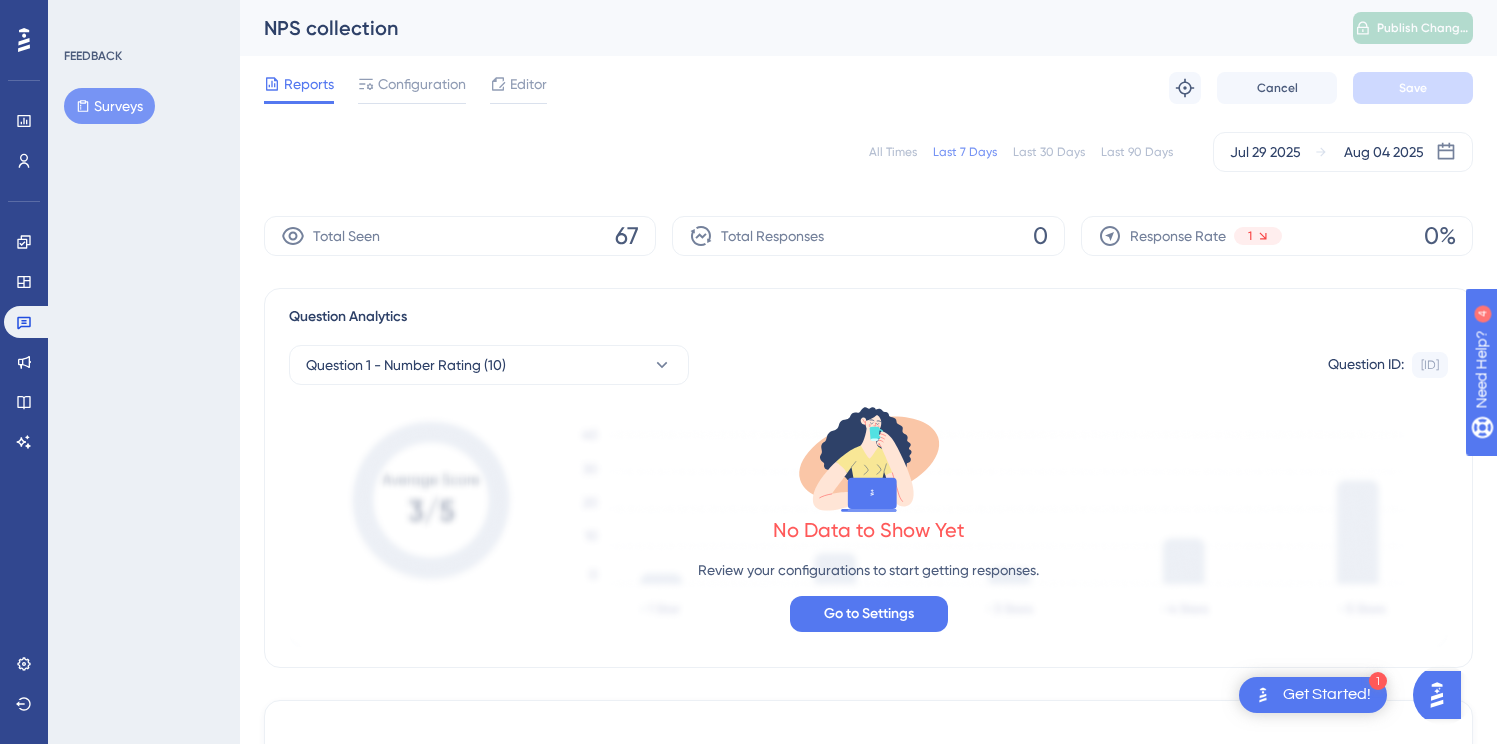 click on "All Times" at bounding box center [893, 152] 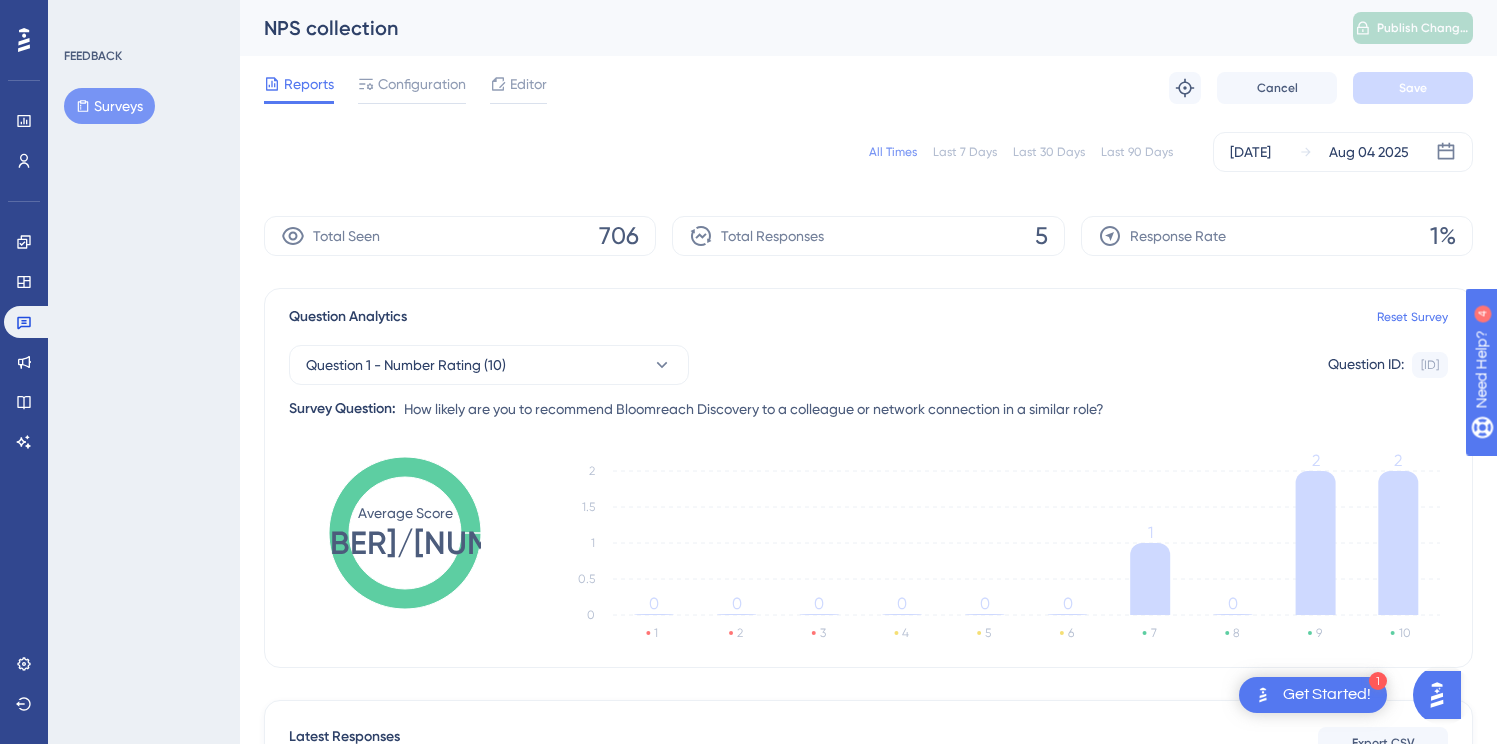 click on "Surveys" at bounding box center [109, 106] 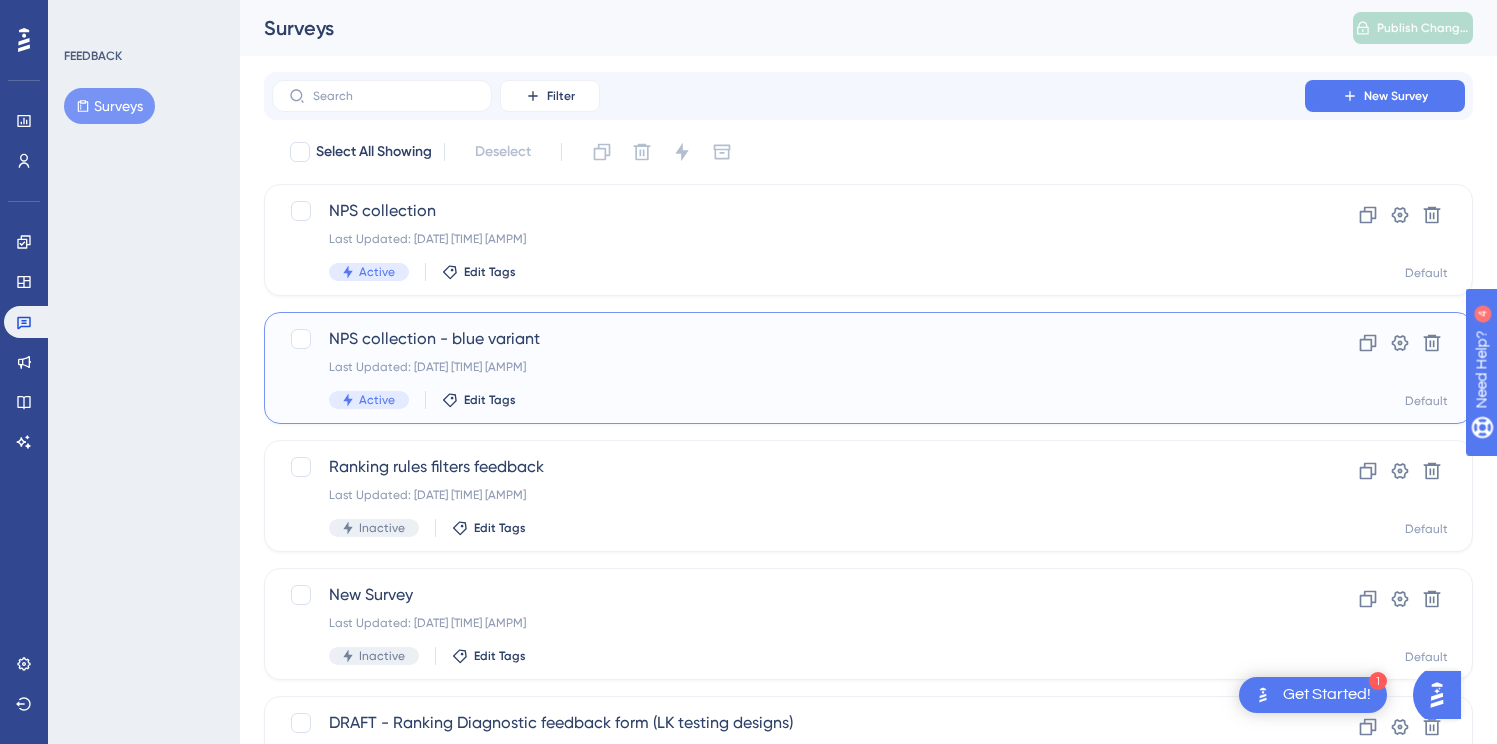 click on "Last Updated: [DATE] [TIME] [AMPM]" at bounding box center (788, 367) 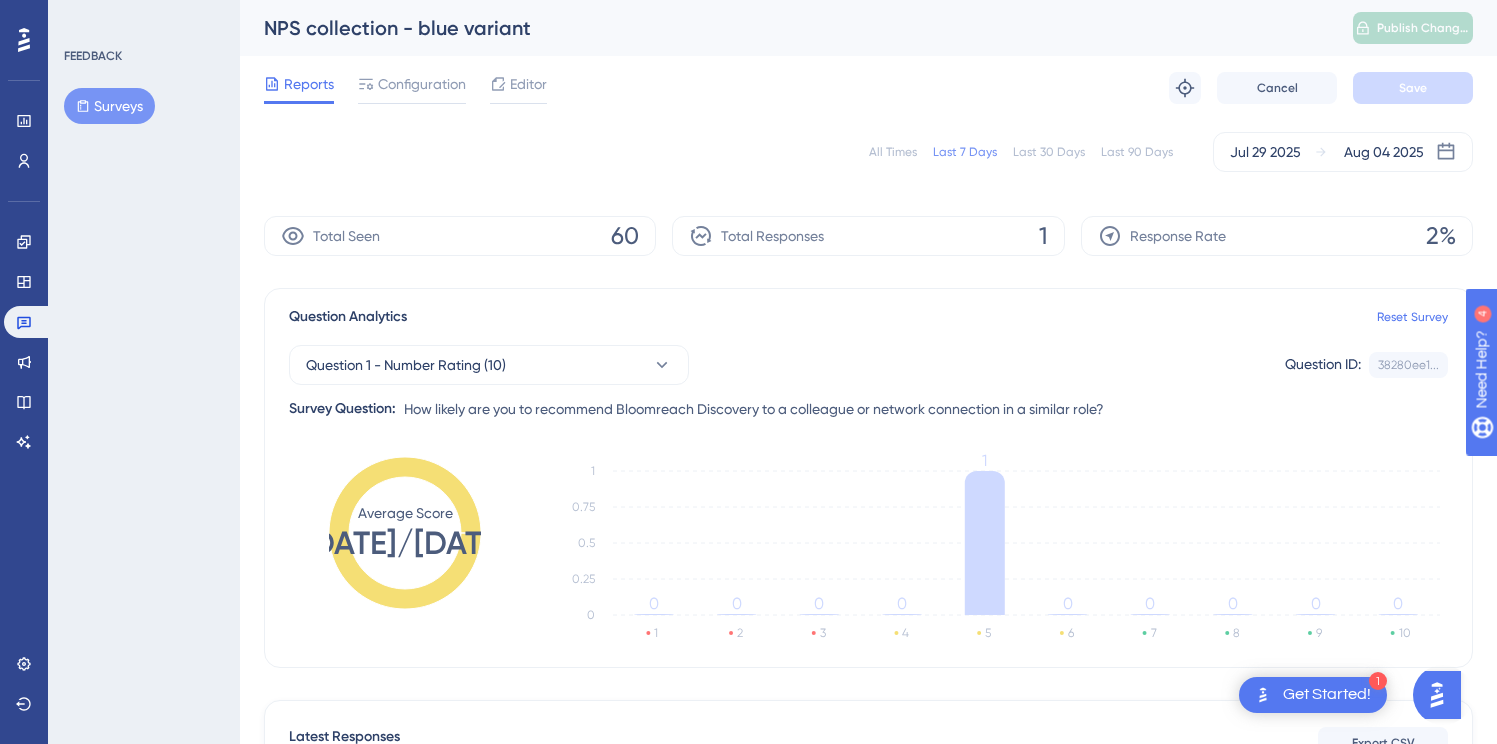 click on "All Times Last 7 Days Last 30 Days Last 90 Days [DATE] [DATE]" at bounding box center [868, 152] 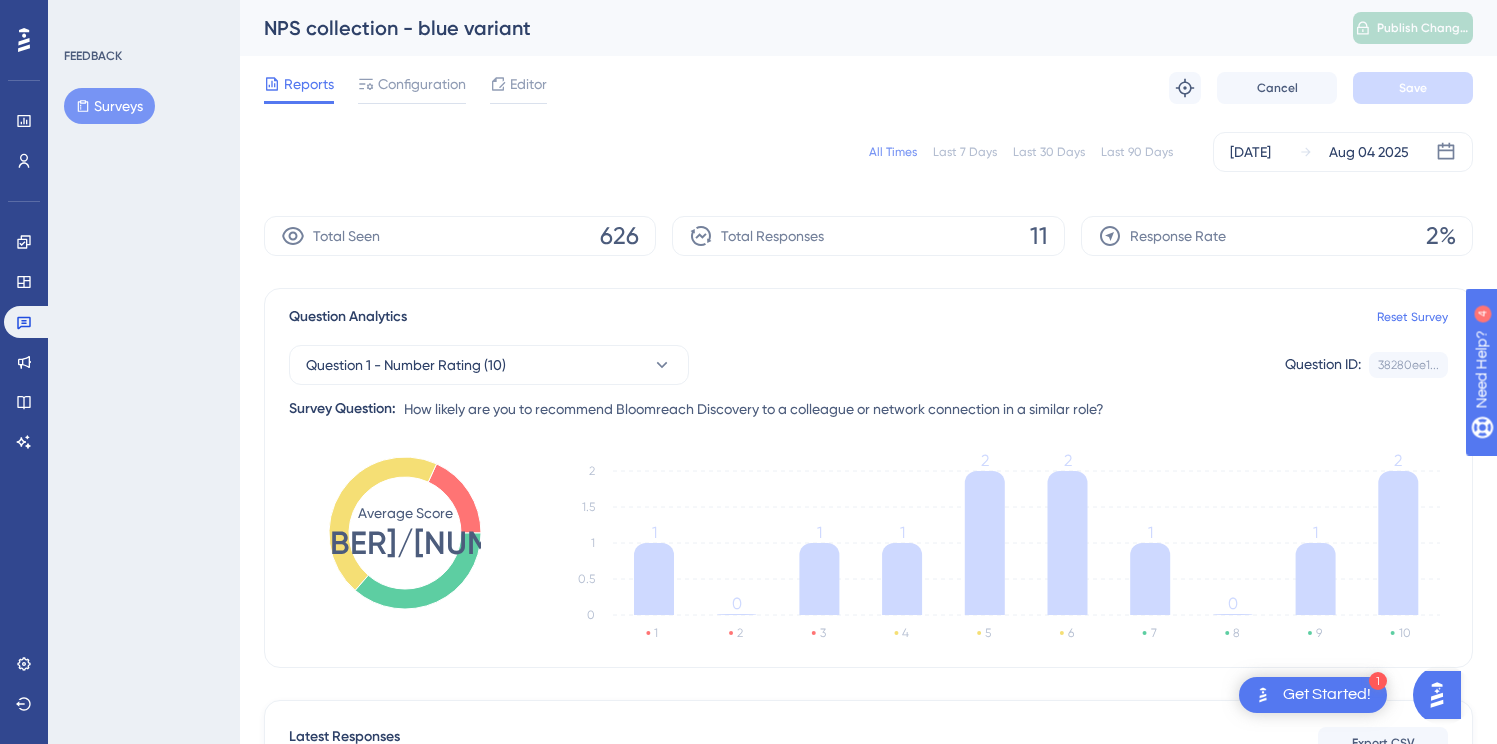 click on "Surveys" at bounding box center [109, 106] 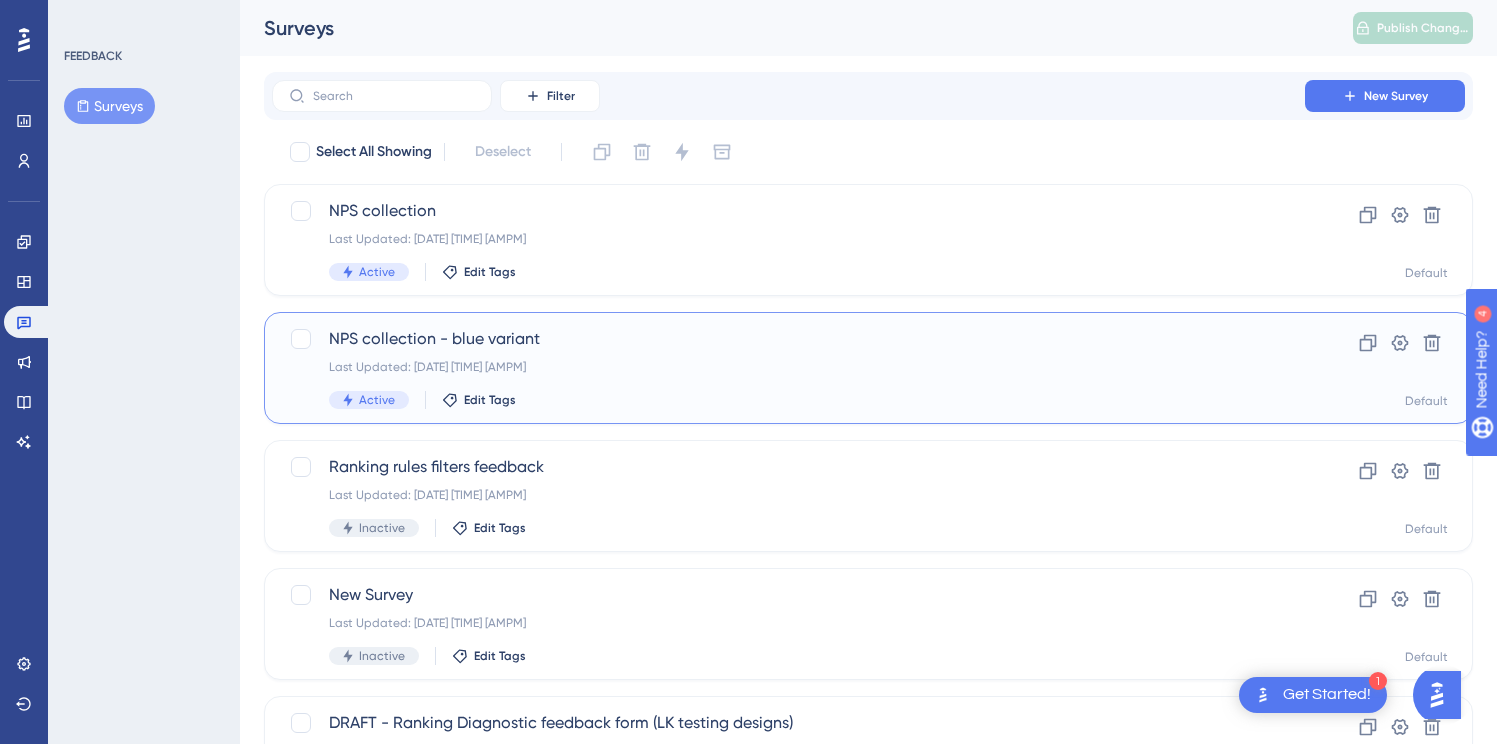 click on "NPS collection - blue variant" at bounding box center [788, 339] 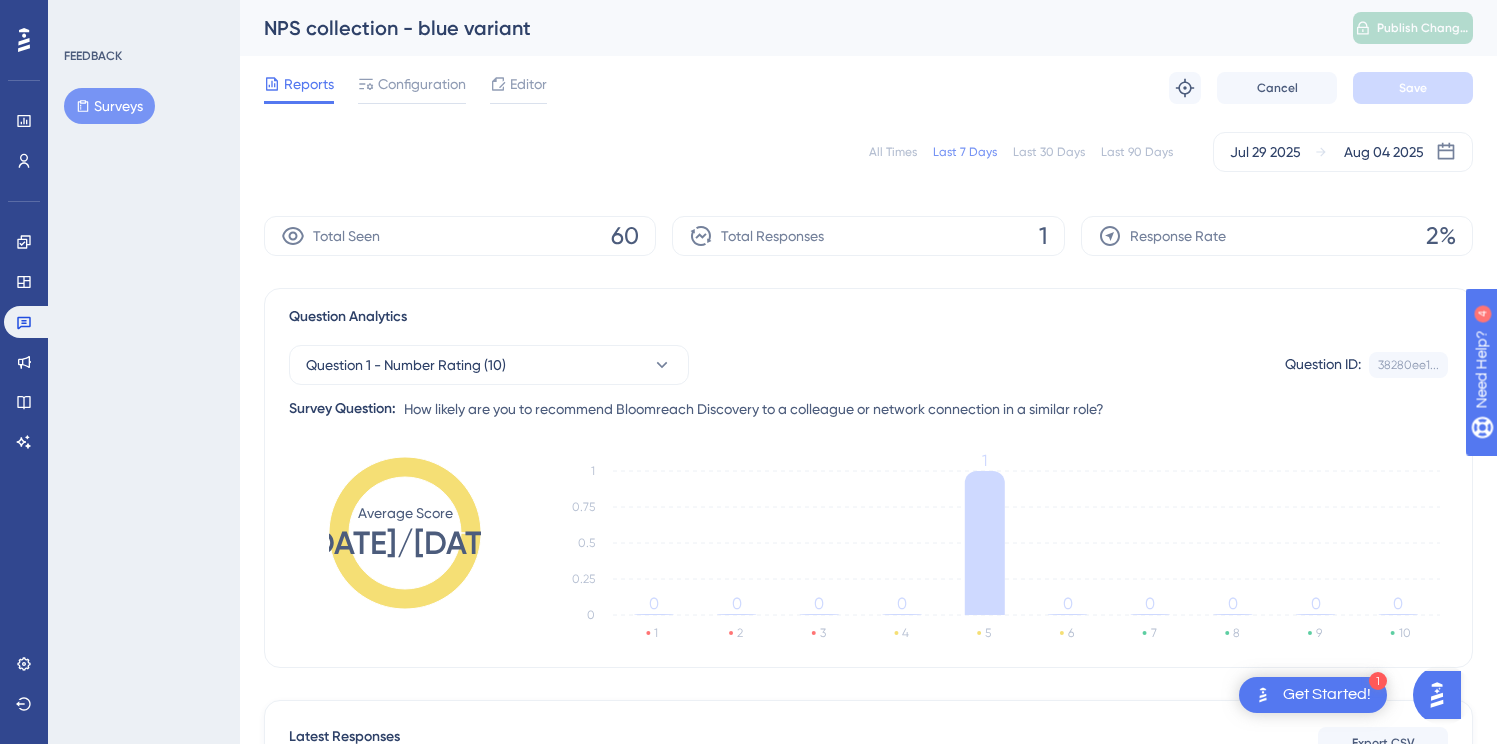 click on "All Times" at bounding box center (893, 152) 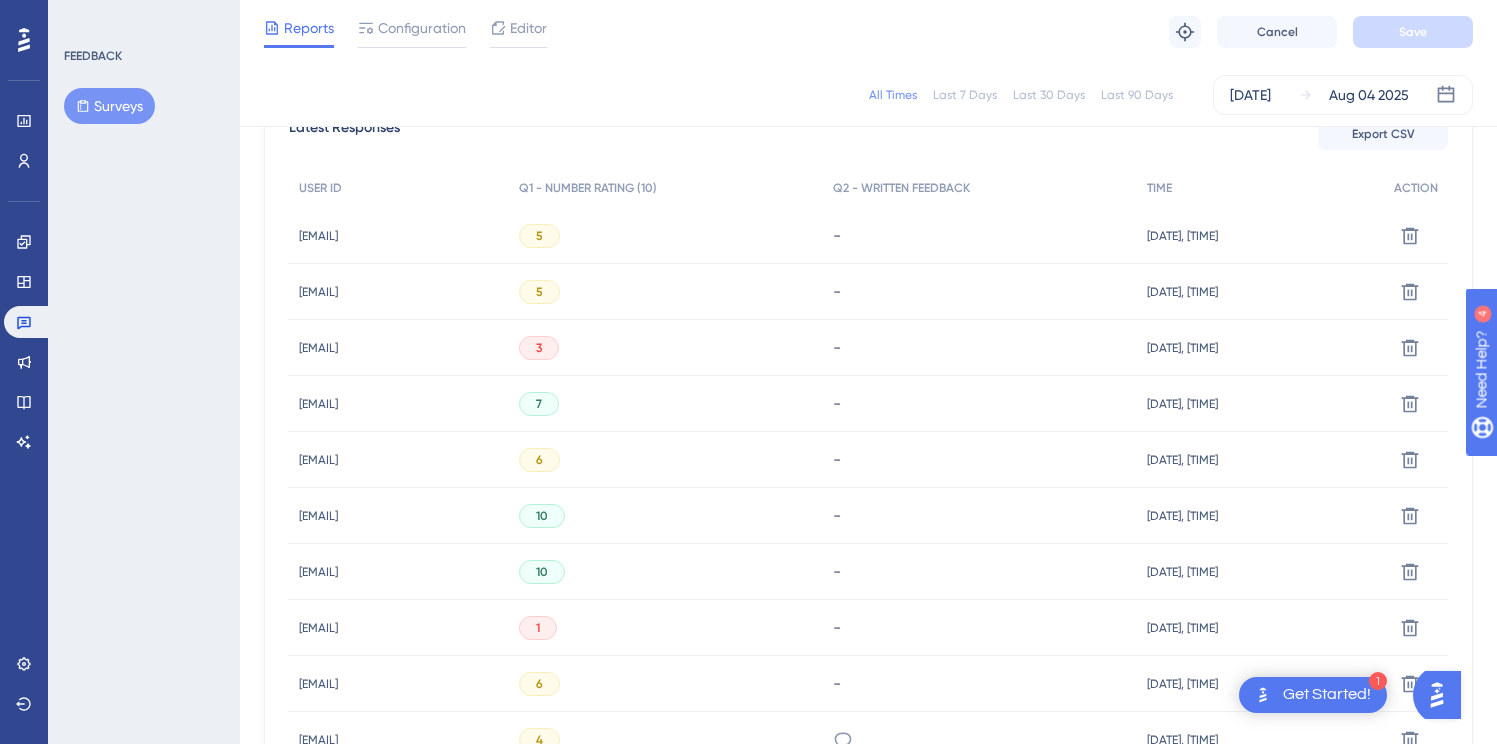 scroll, scrollTop: 834, scrollLeft: 0, axis: vertical 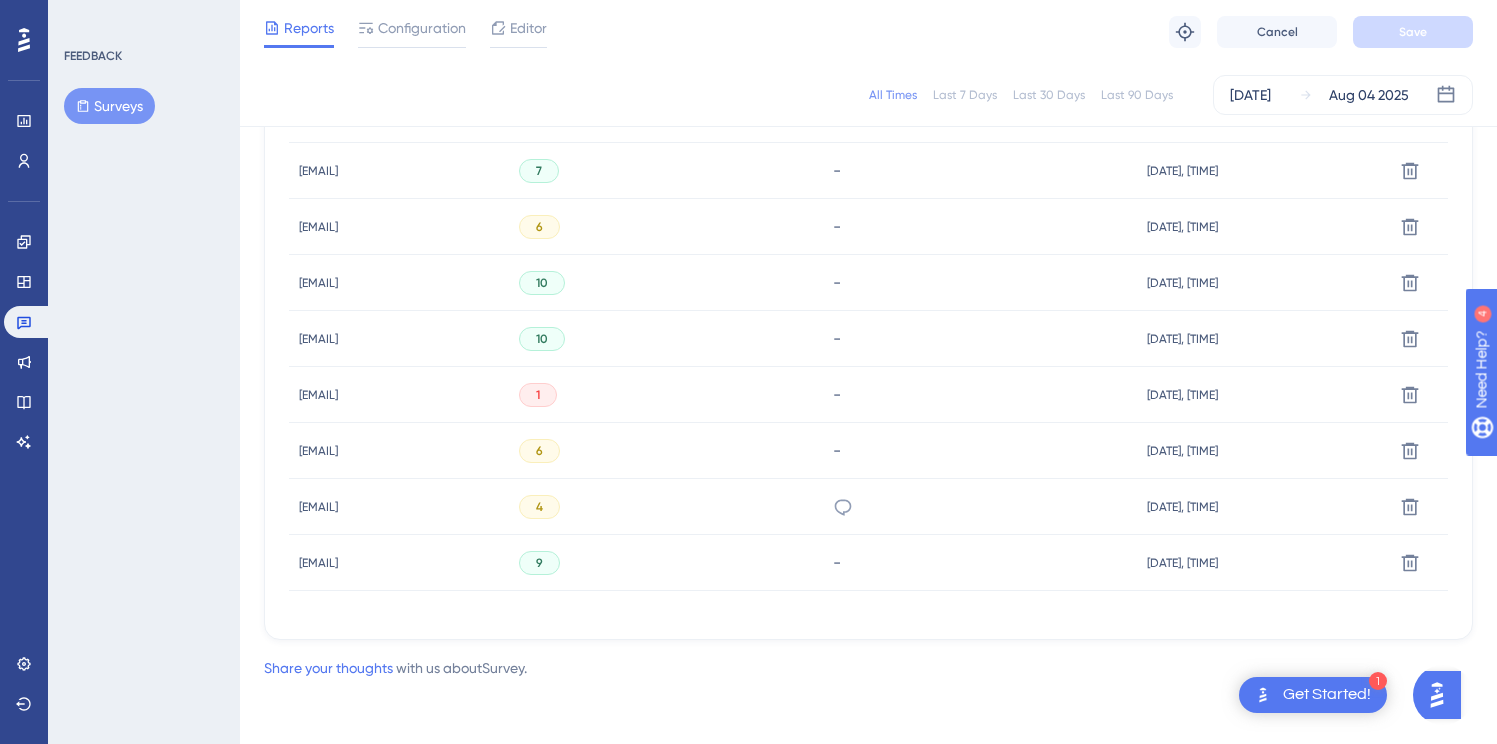 click on "[EMAIL]" at bounding box center [318, 395] 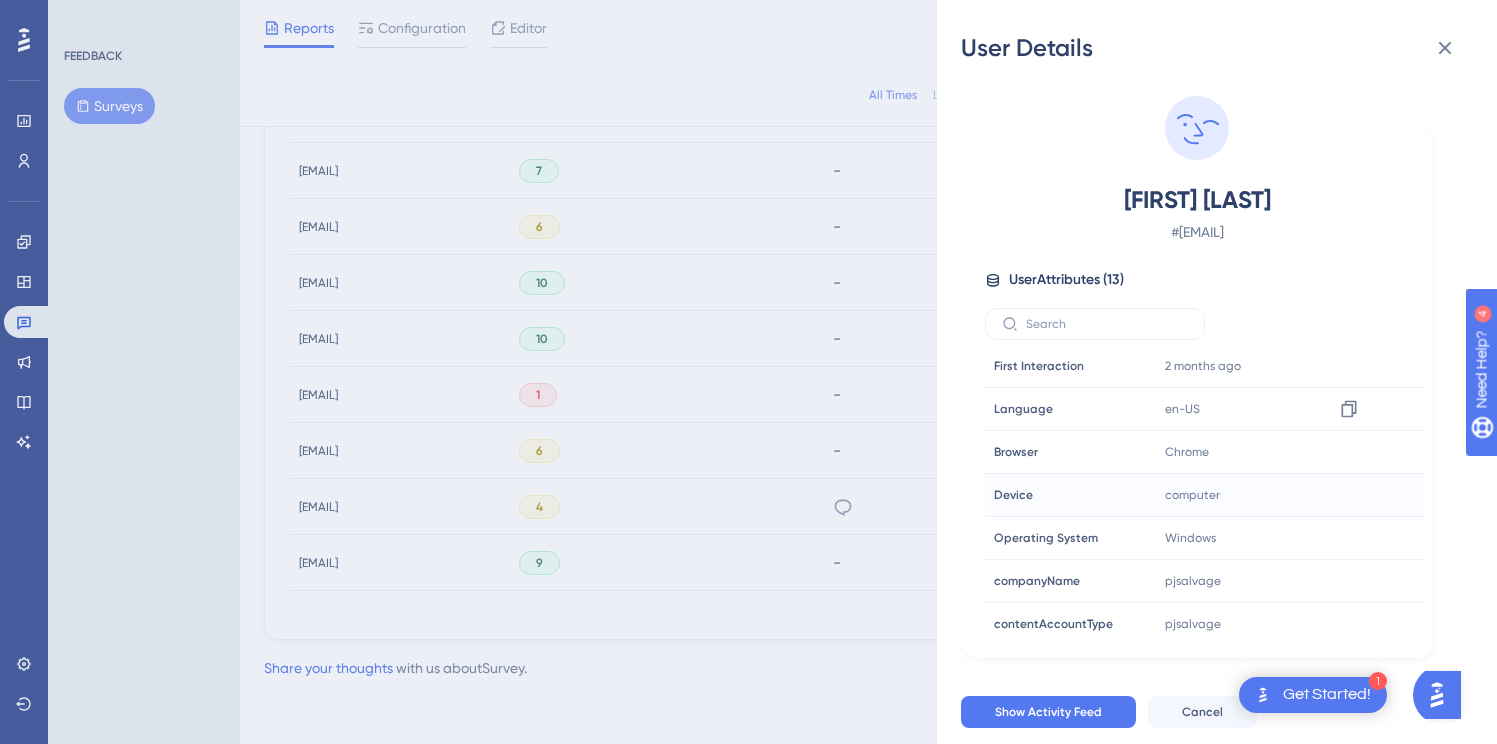 scroll, scrollTop: 174, scrollLeft: 0, axis: vertical 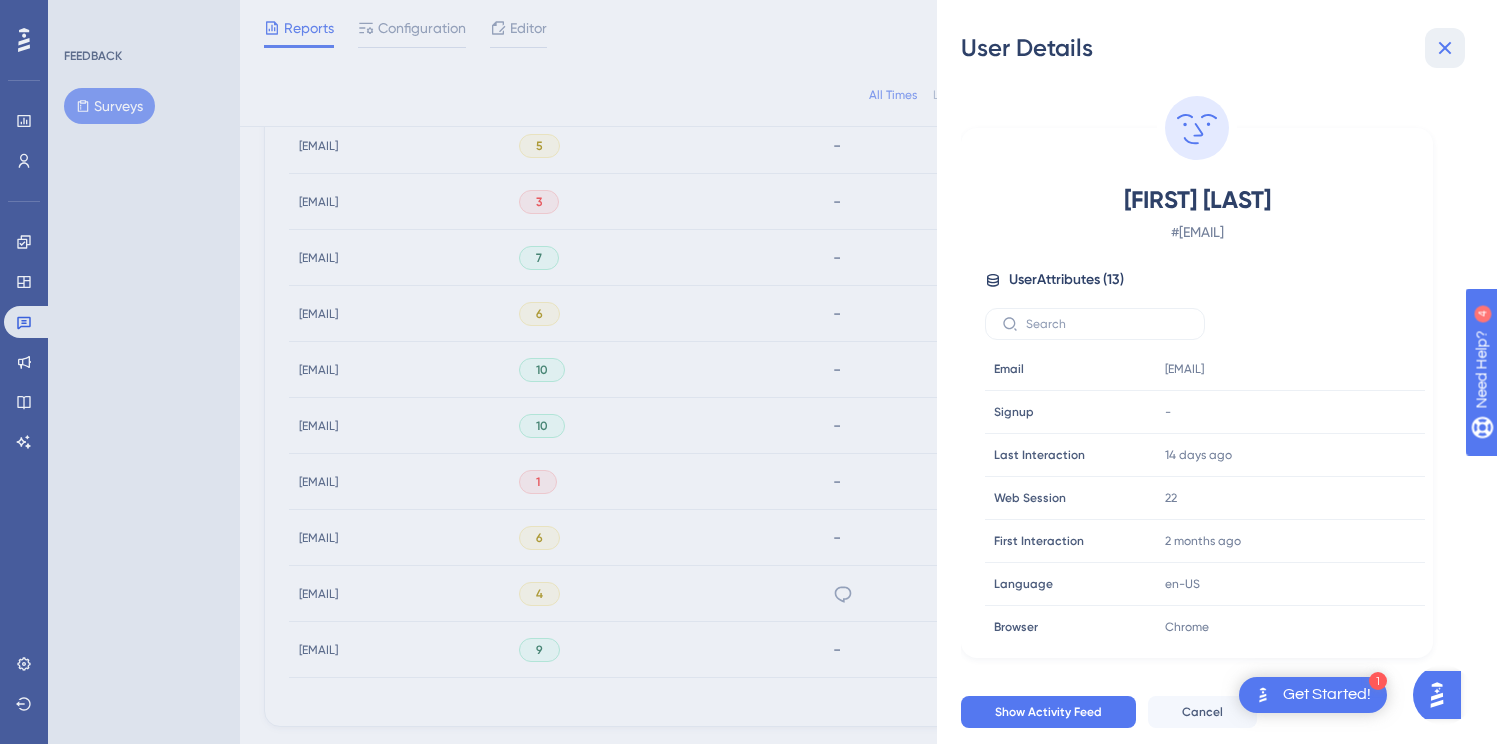 click 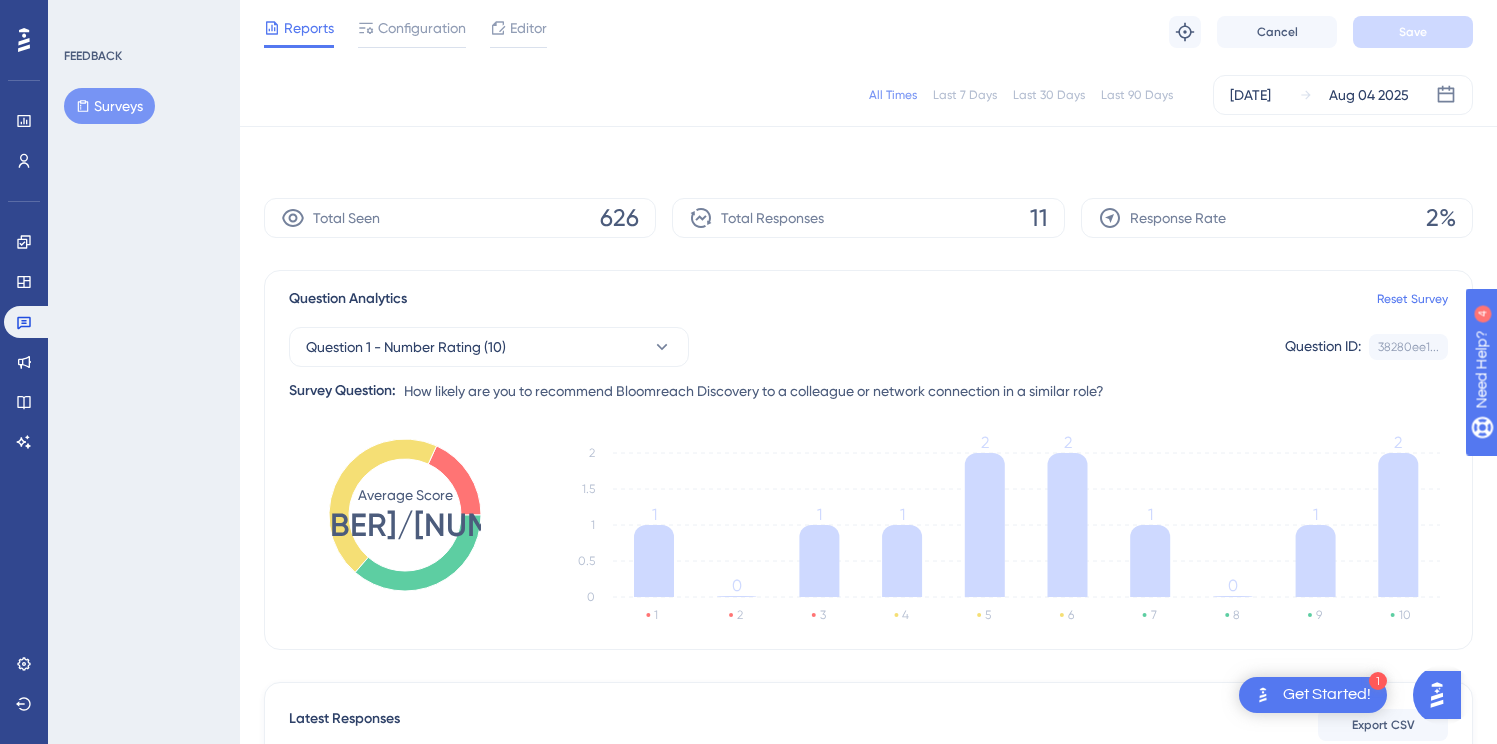 scroll, scrollTop: 0, scrollLeft: 0, axis: both 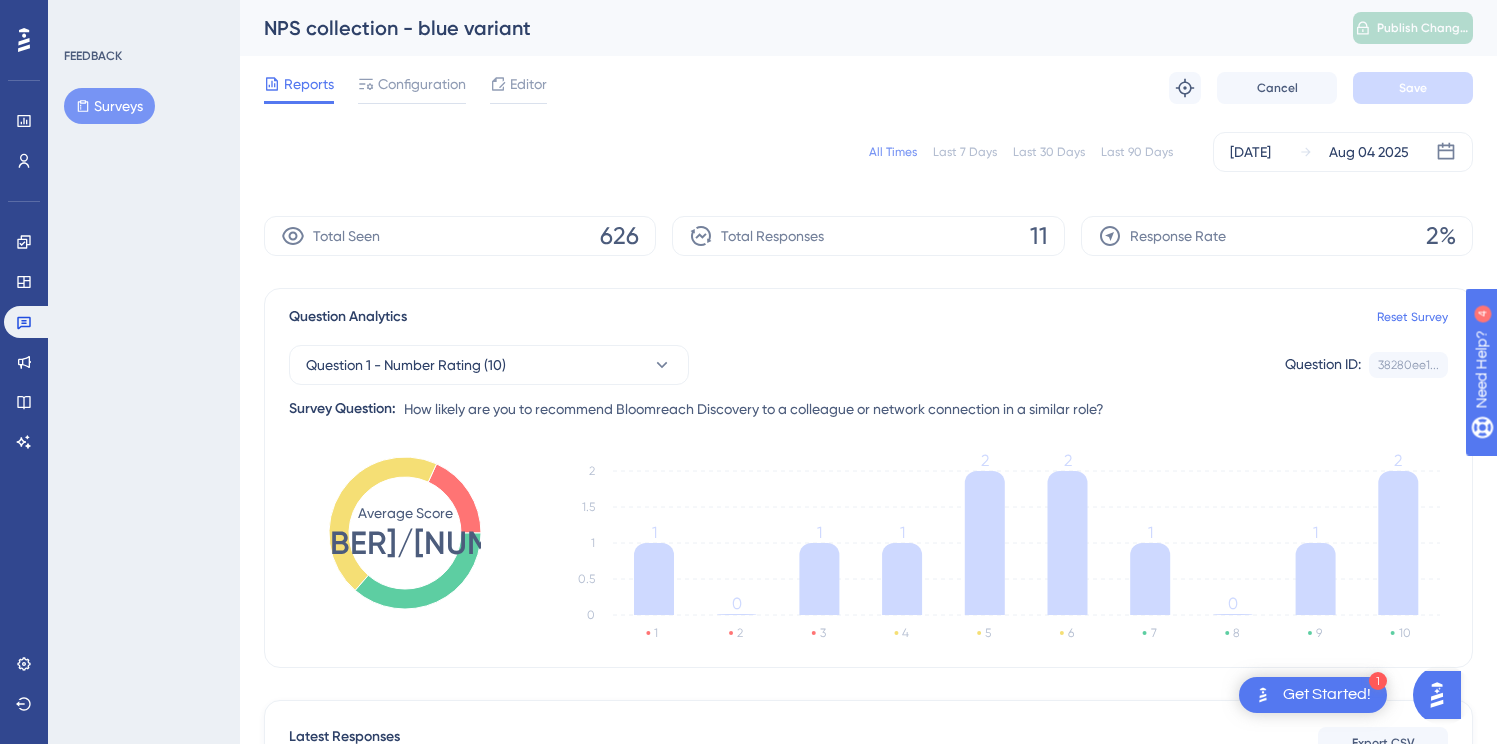 click on "626" at bounding box center (619, 236) 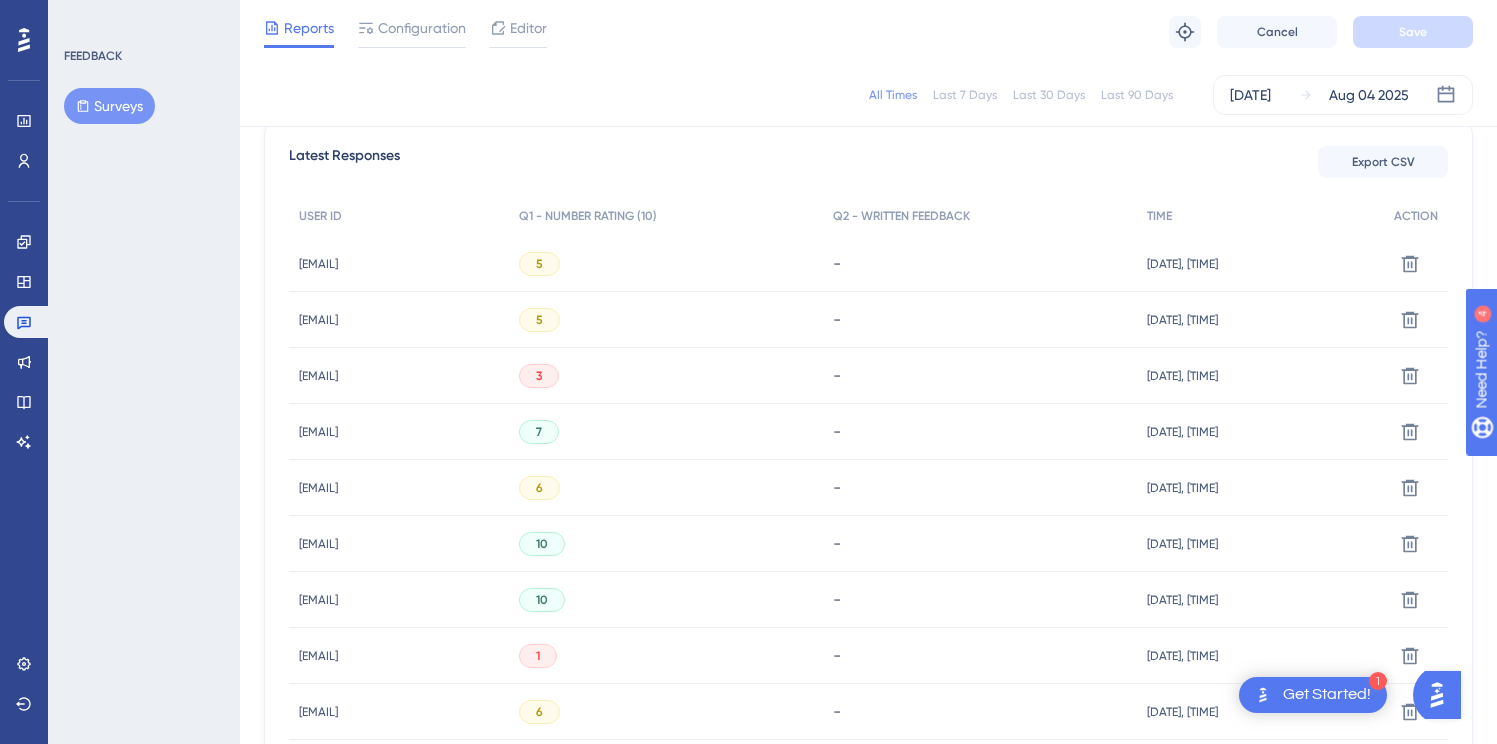 scroll, scrollTop: 563, scrollLeft: 0, axis: vertical 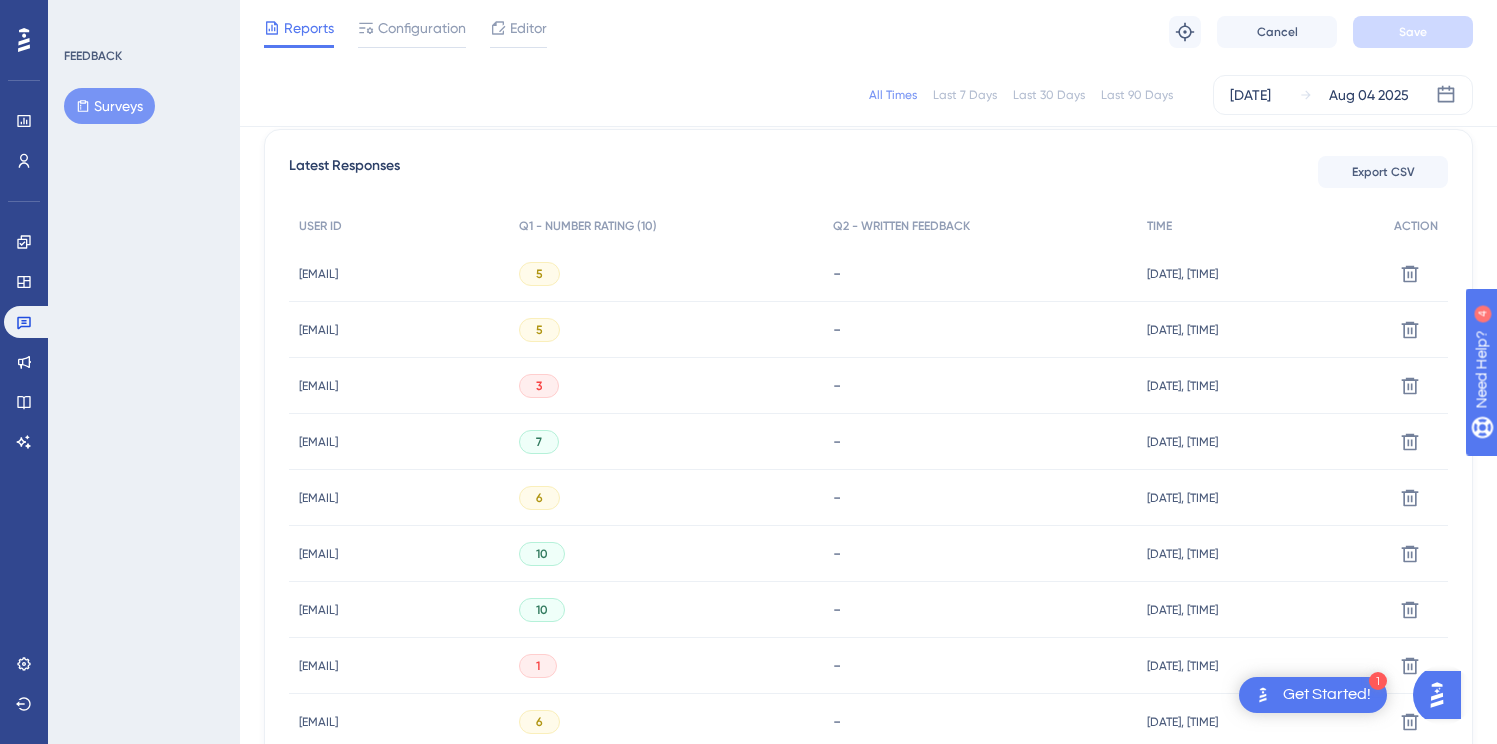 click on "[EMAIL]" at bounding box center [318, 274] 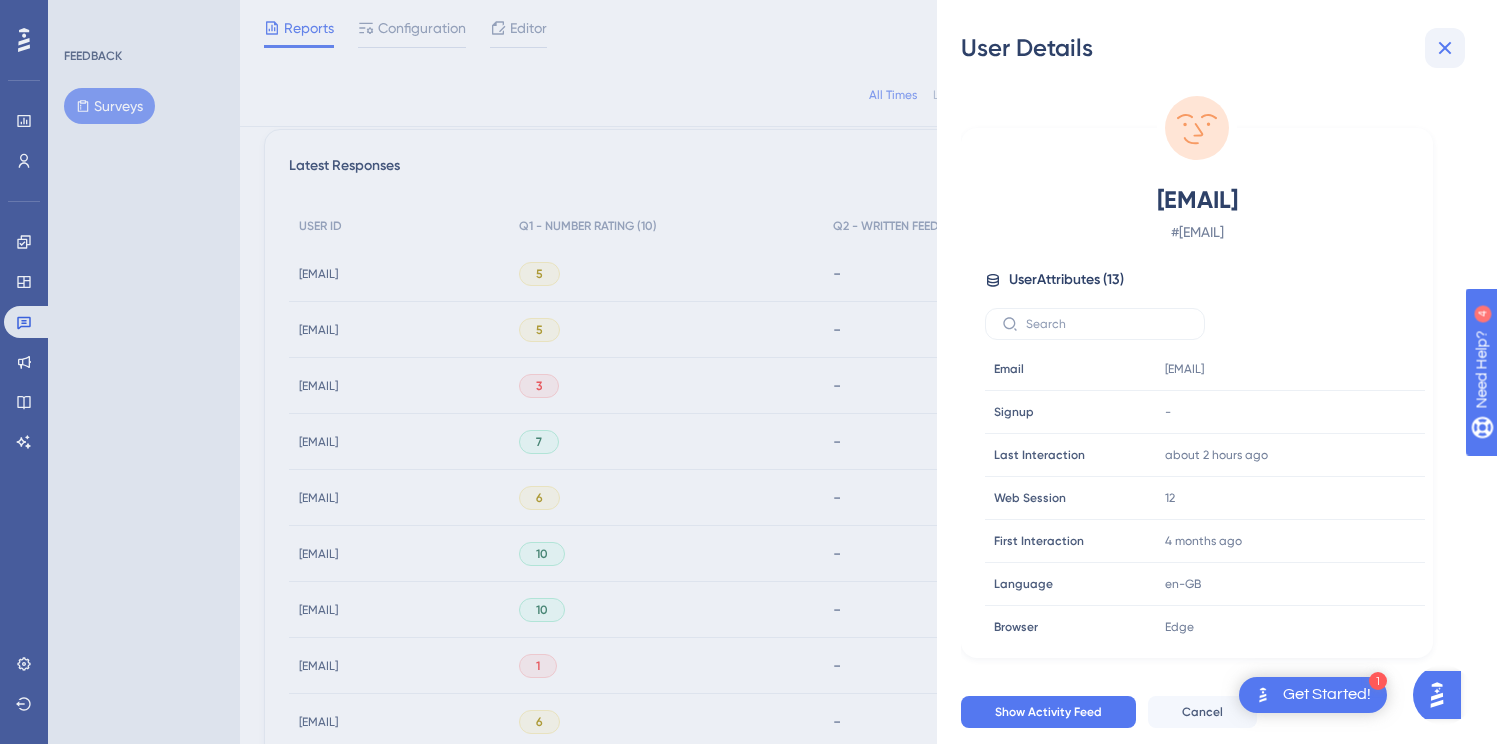 click 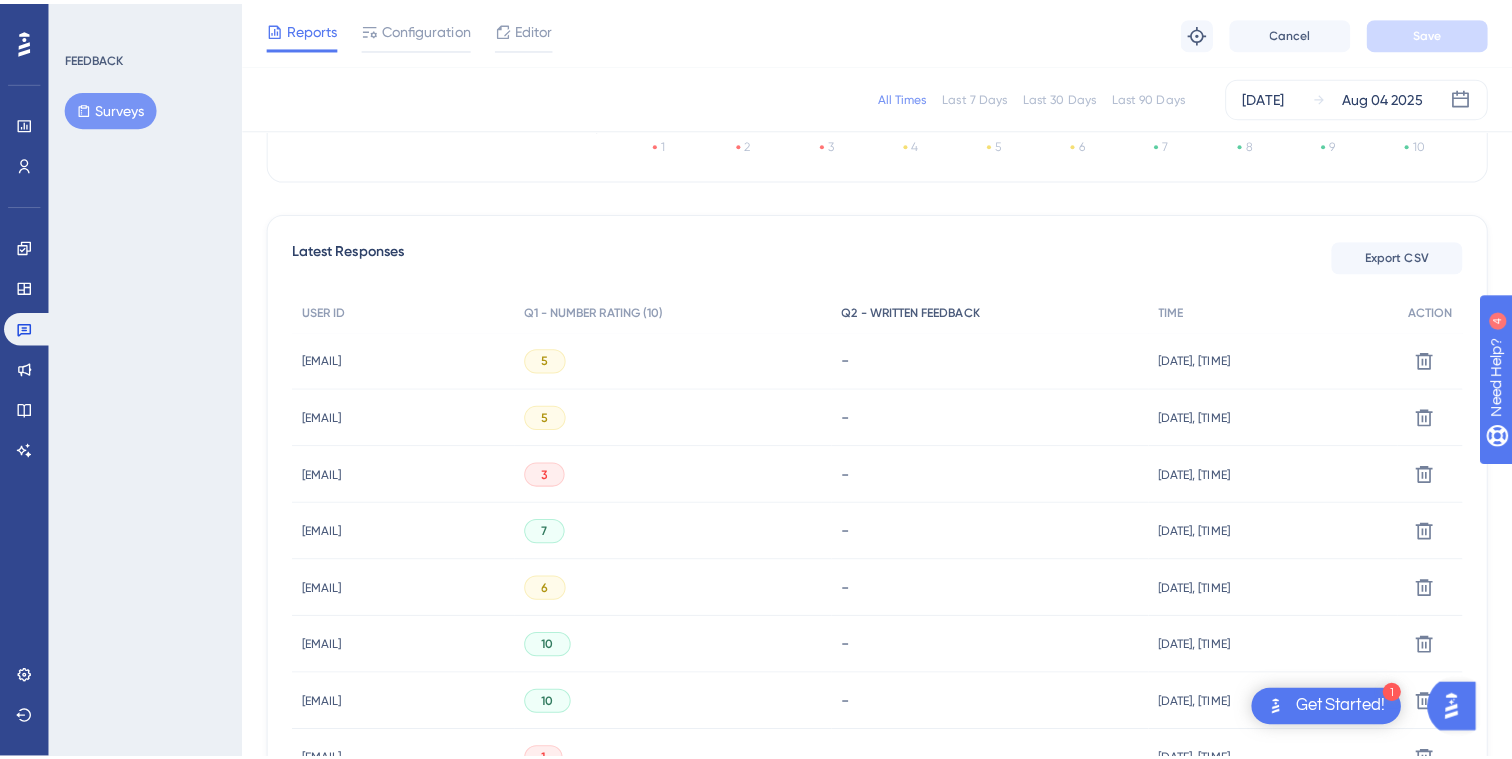 scroll, scrollTop: 505, scrollLeft: 0, axis: vertical 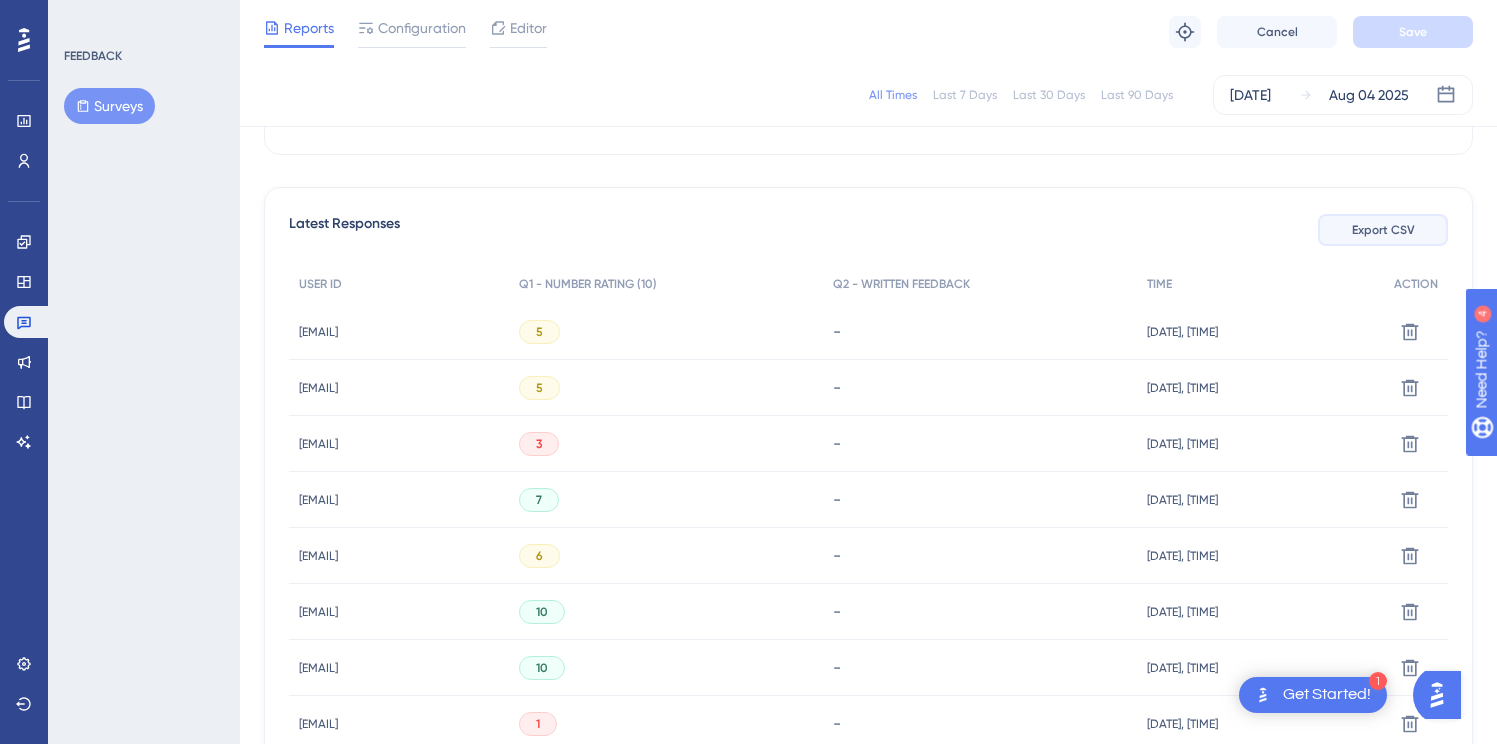 click on "Export CSV" at bounding box center (1383, 230) 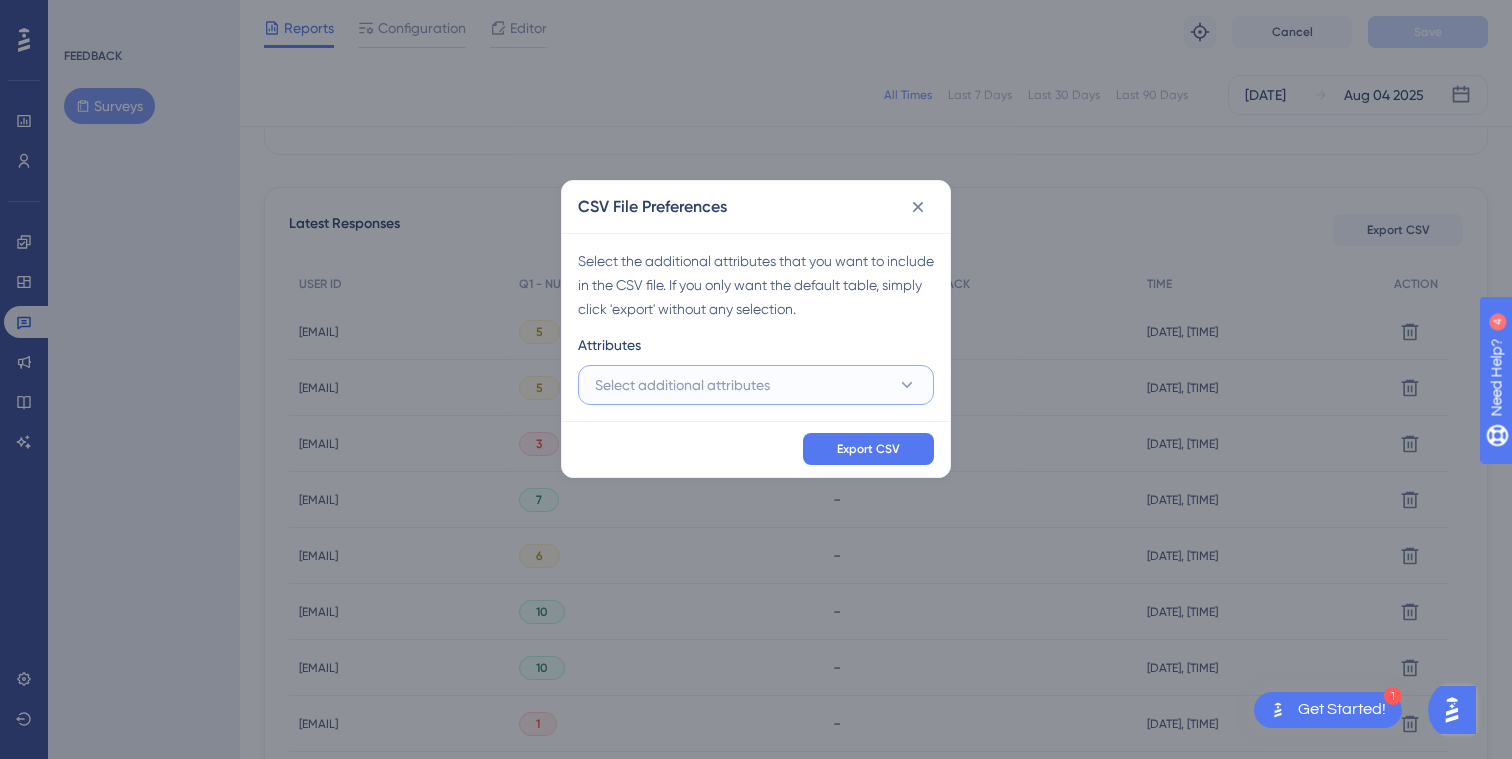 click on "Select additional attributes" at bounding box center (756, 385) 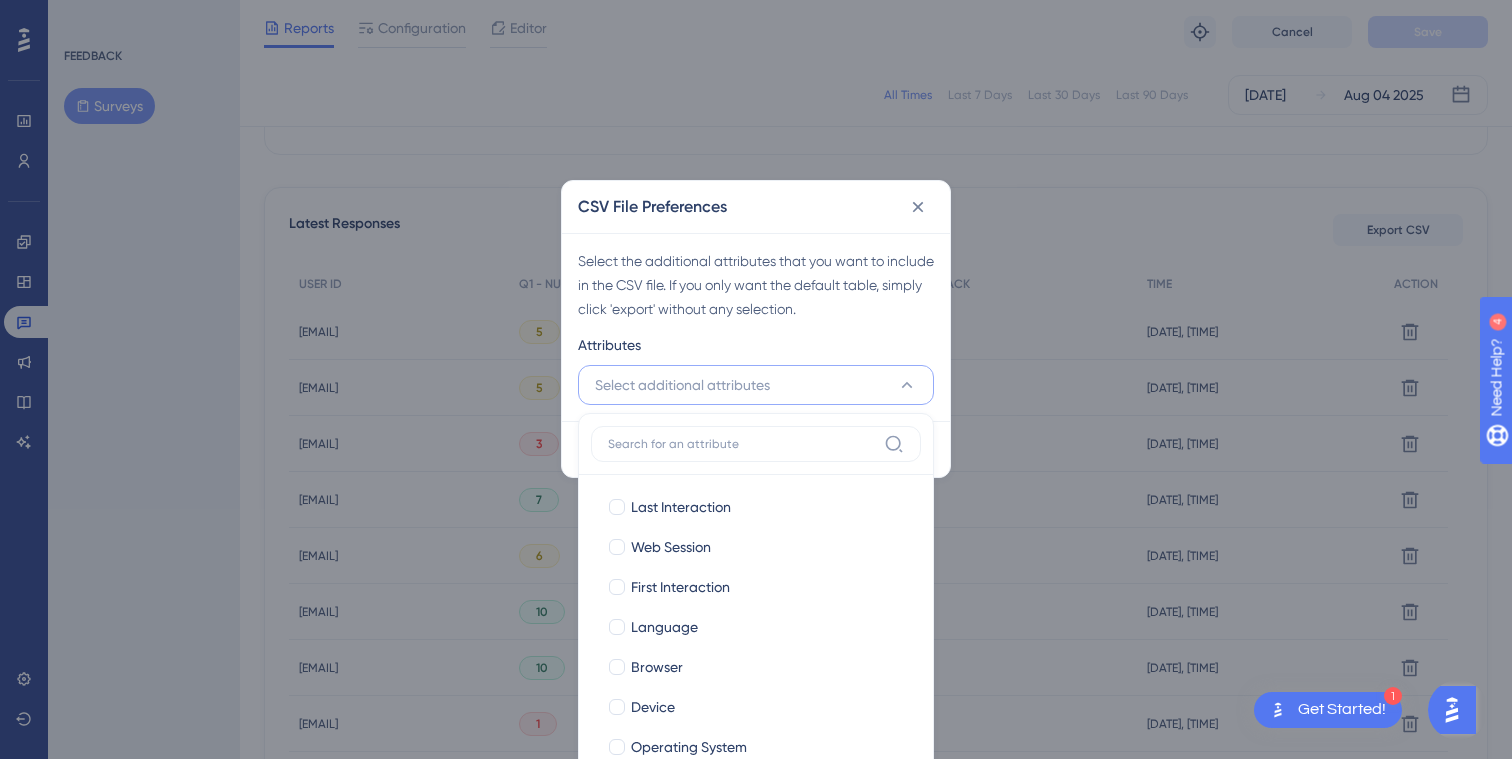 scroll, scrollTop: 575, scrollLeft: 0, axis: vertical 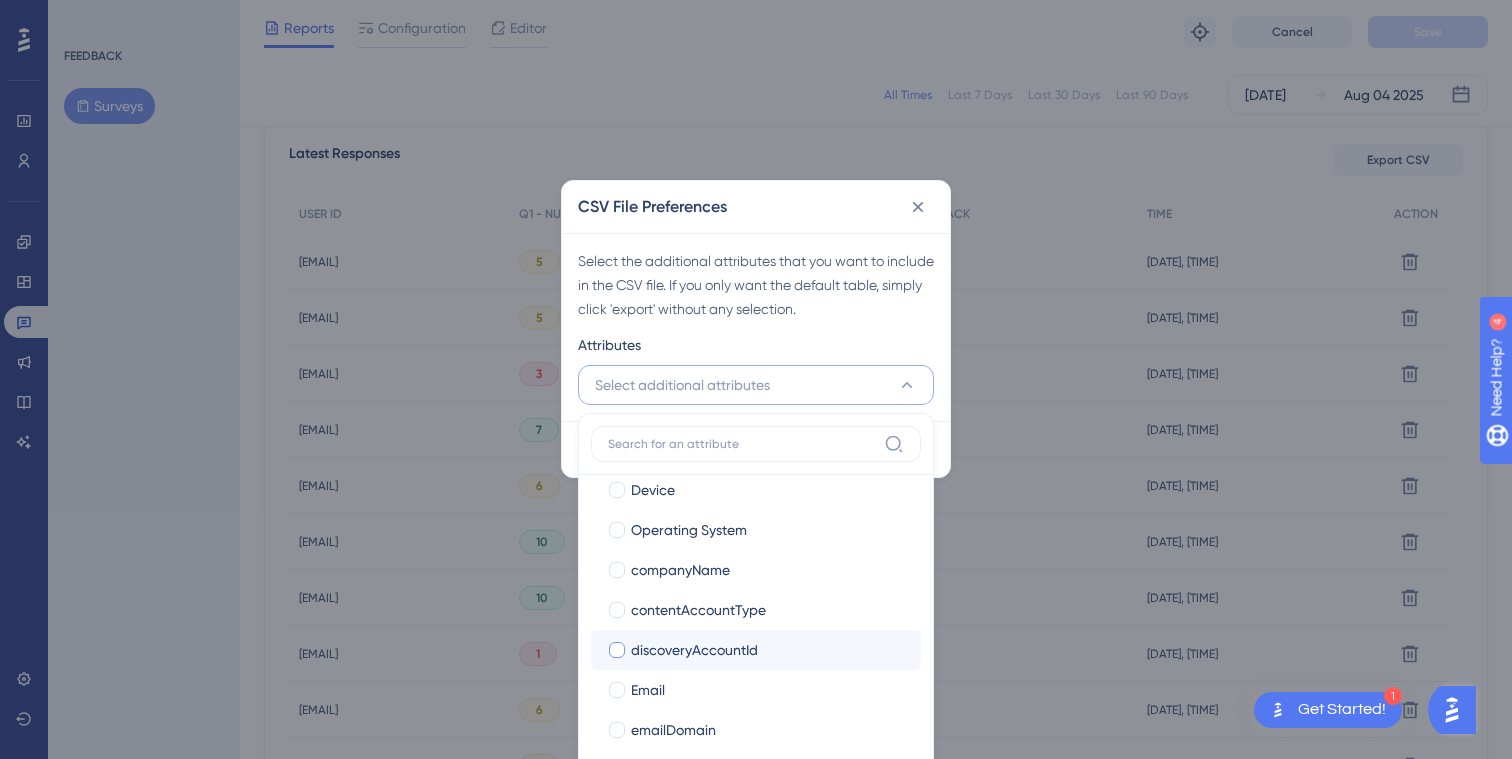 click at bounding box center [617, 650] 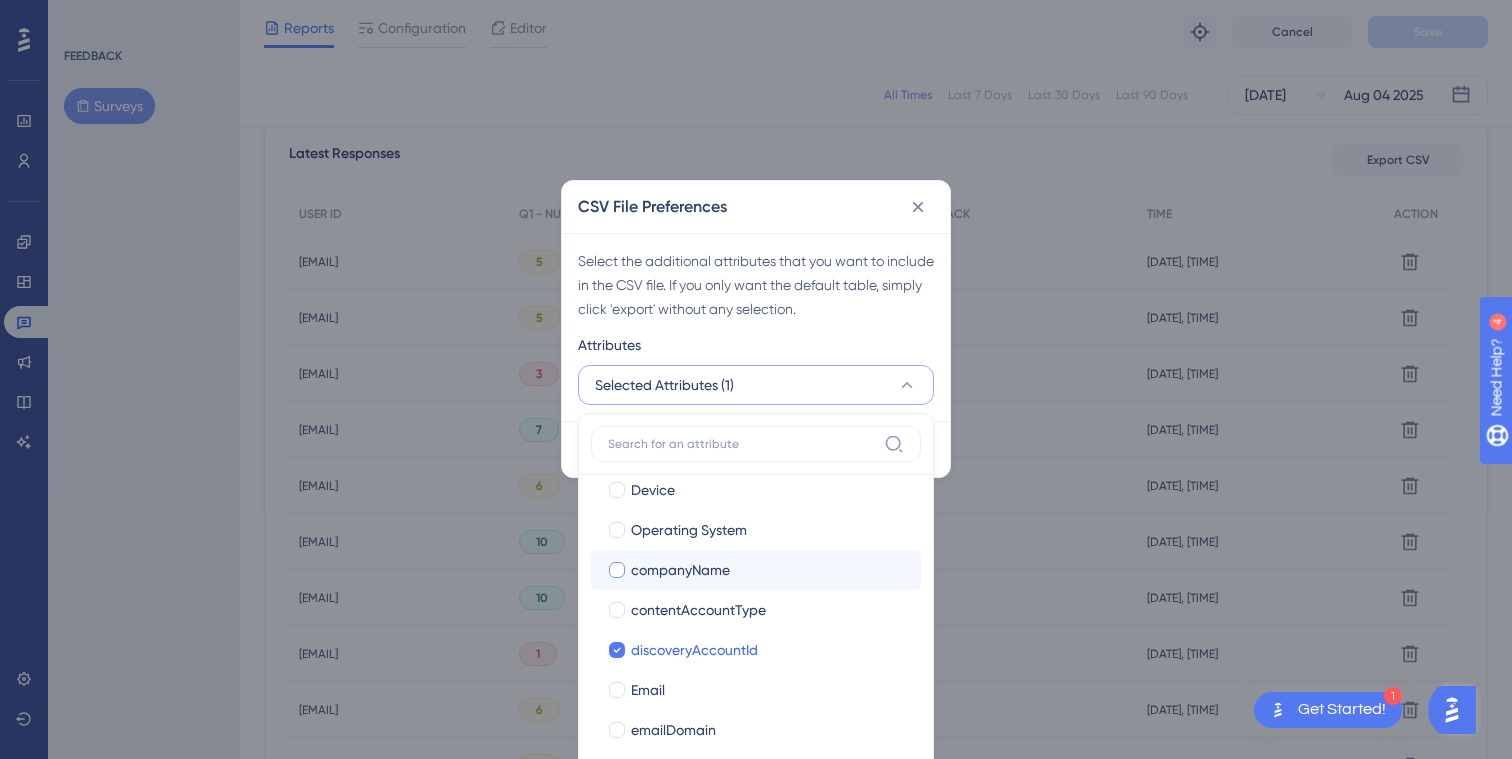 click at bounding box center [617, 570] 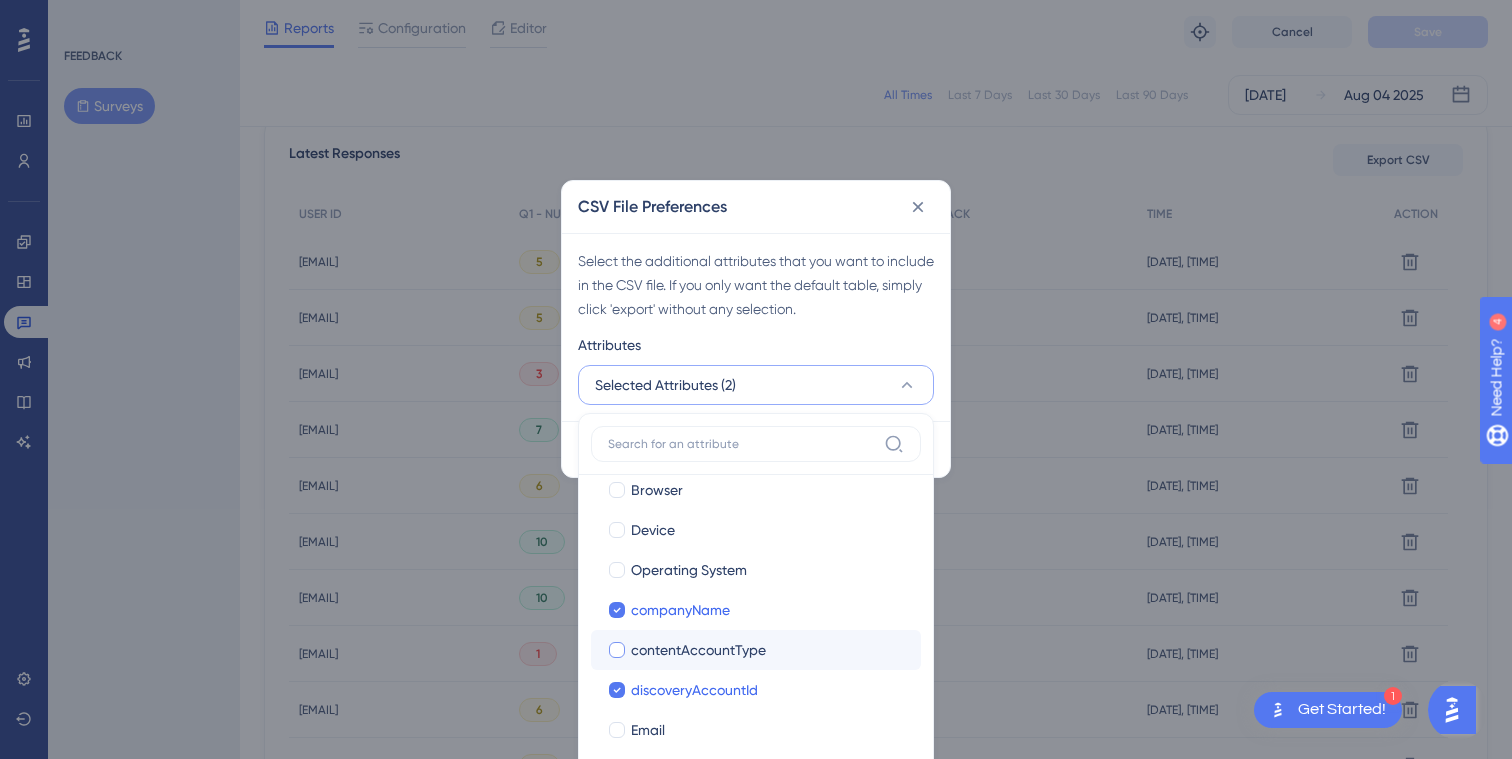 scroll, scrollTop: 217, scrollLeft: 0, axis: vertical 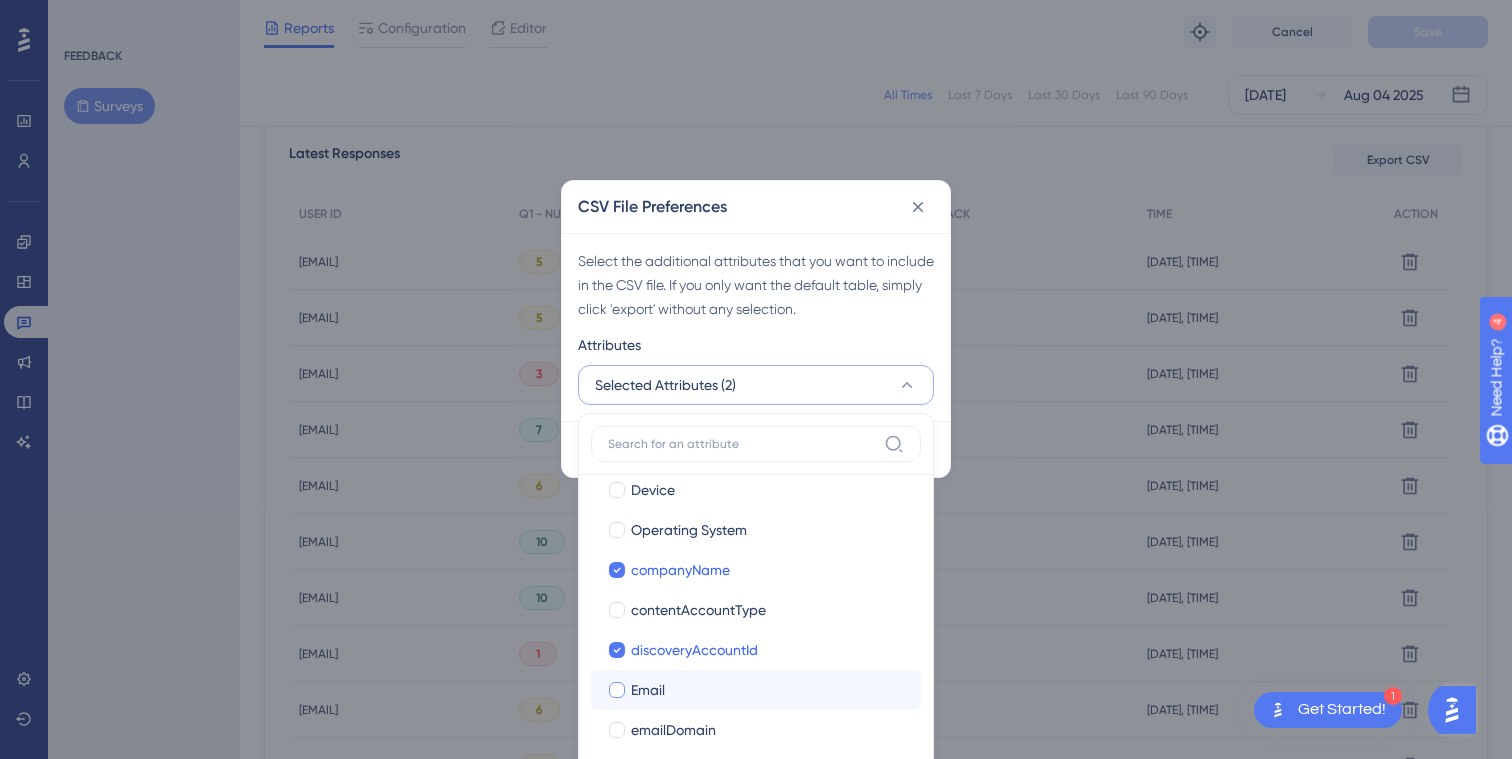 click at bounding box center [617, 690] 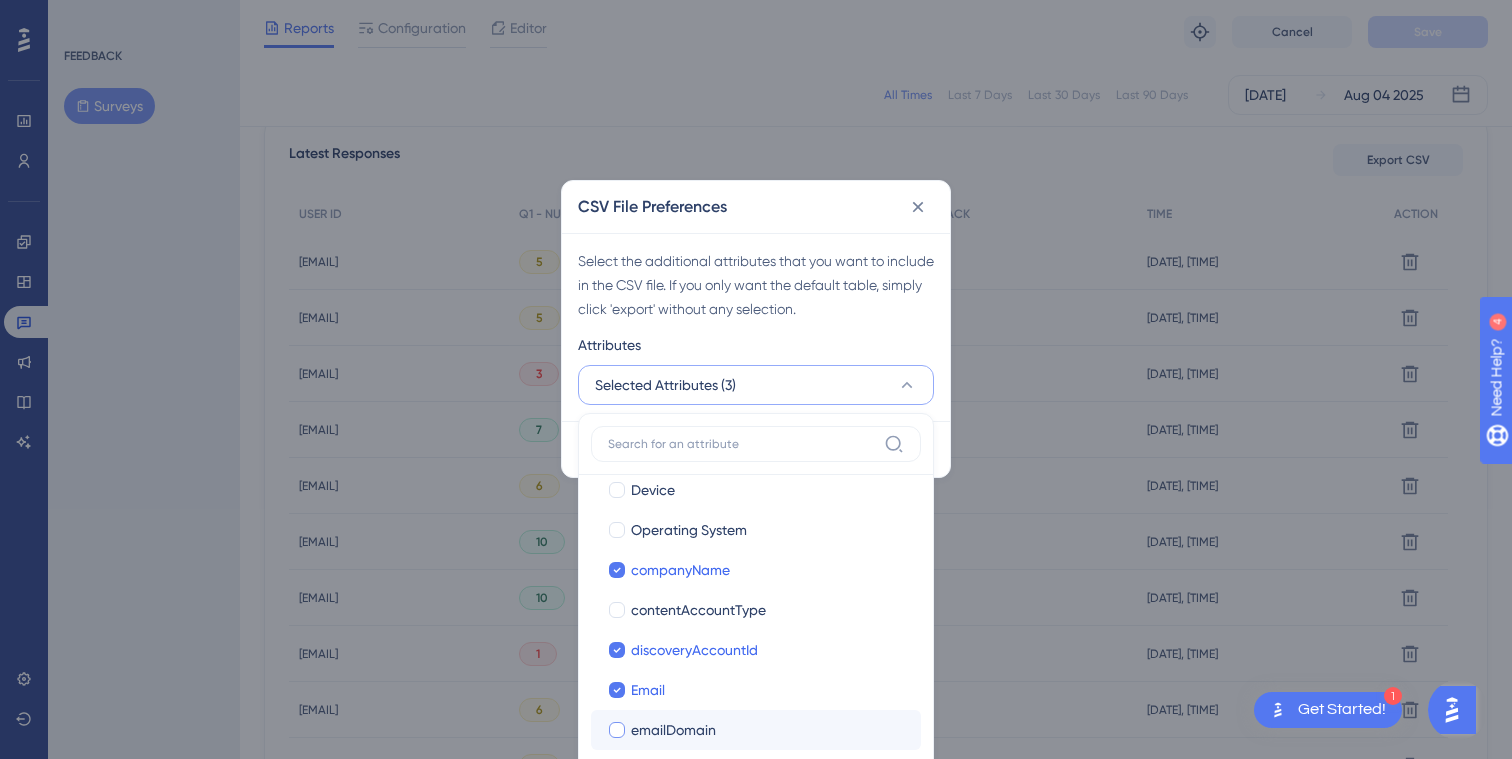 click at bounding box center (617, 730) 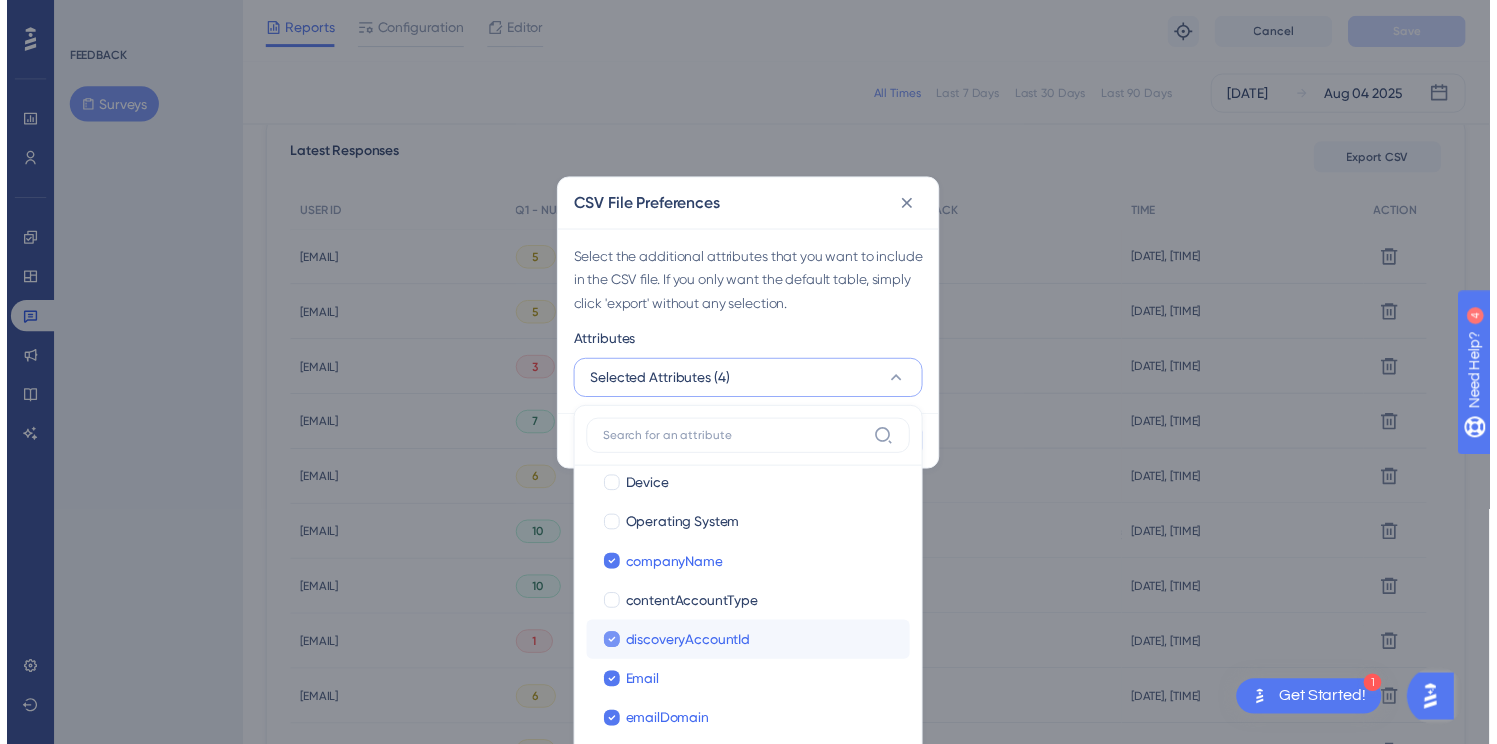 scroll, scrollTop: 217, scrollLeft: 0, axis: vertical 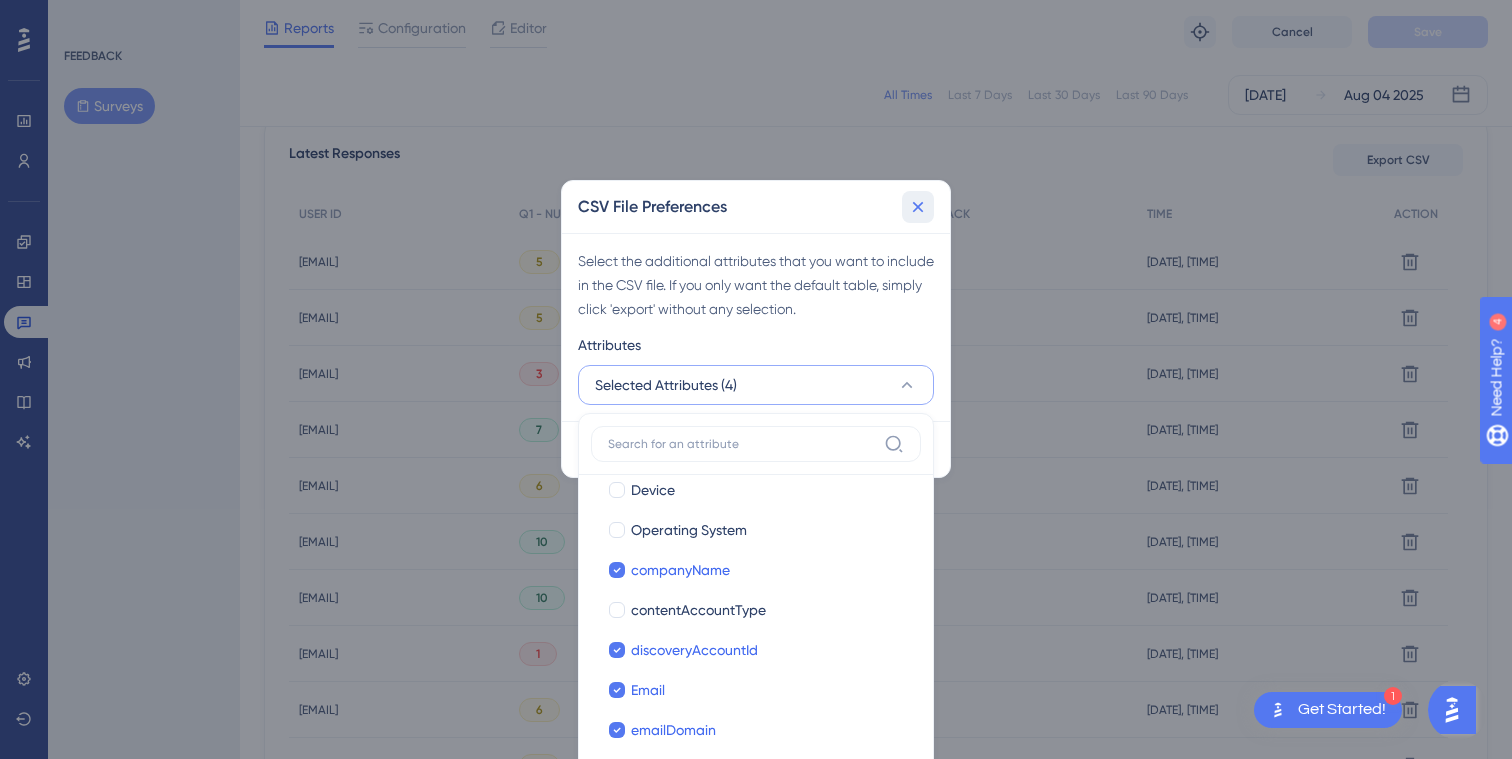 click 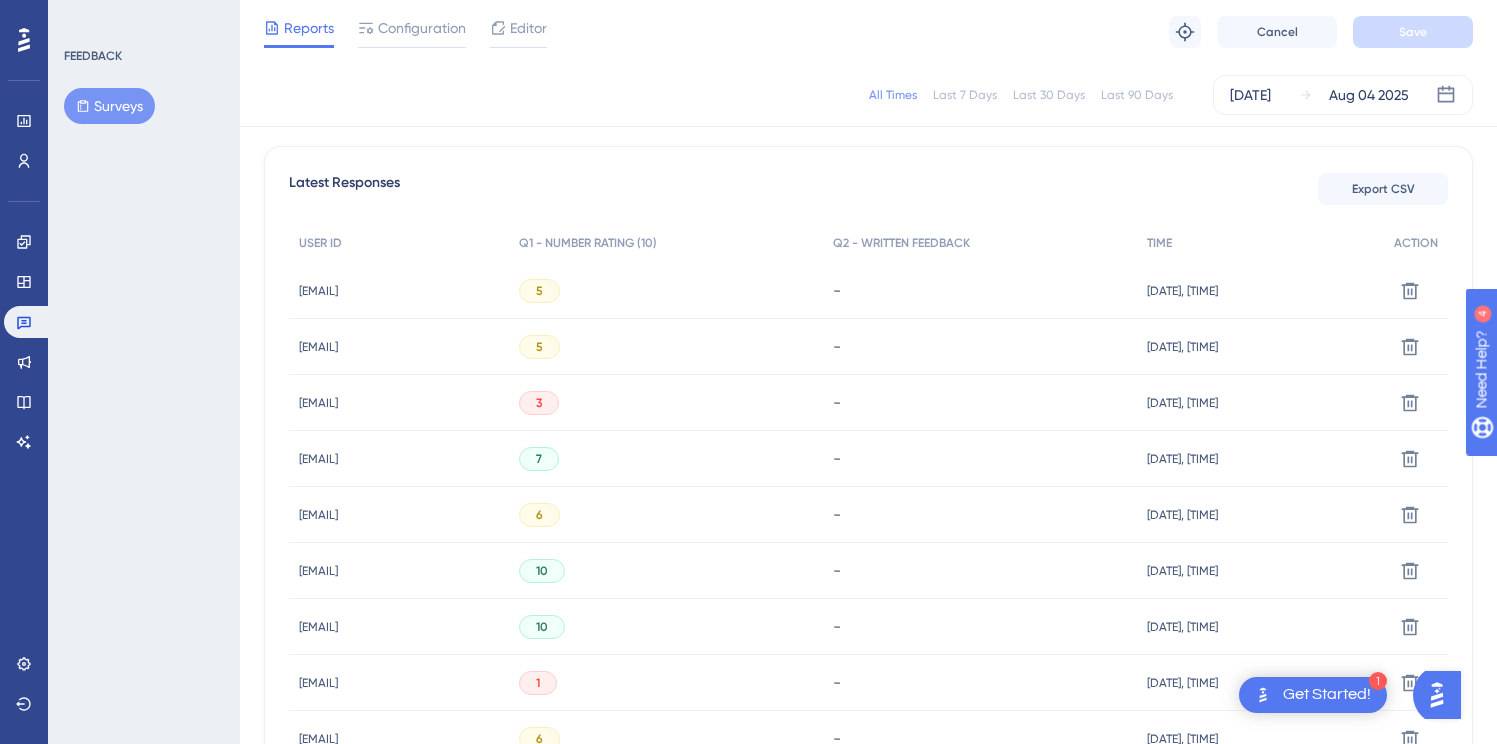 scroll, scrollTop: 125, scrollLeft: 0, axis: vertical 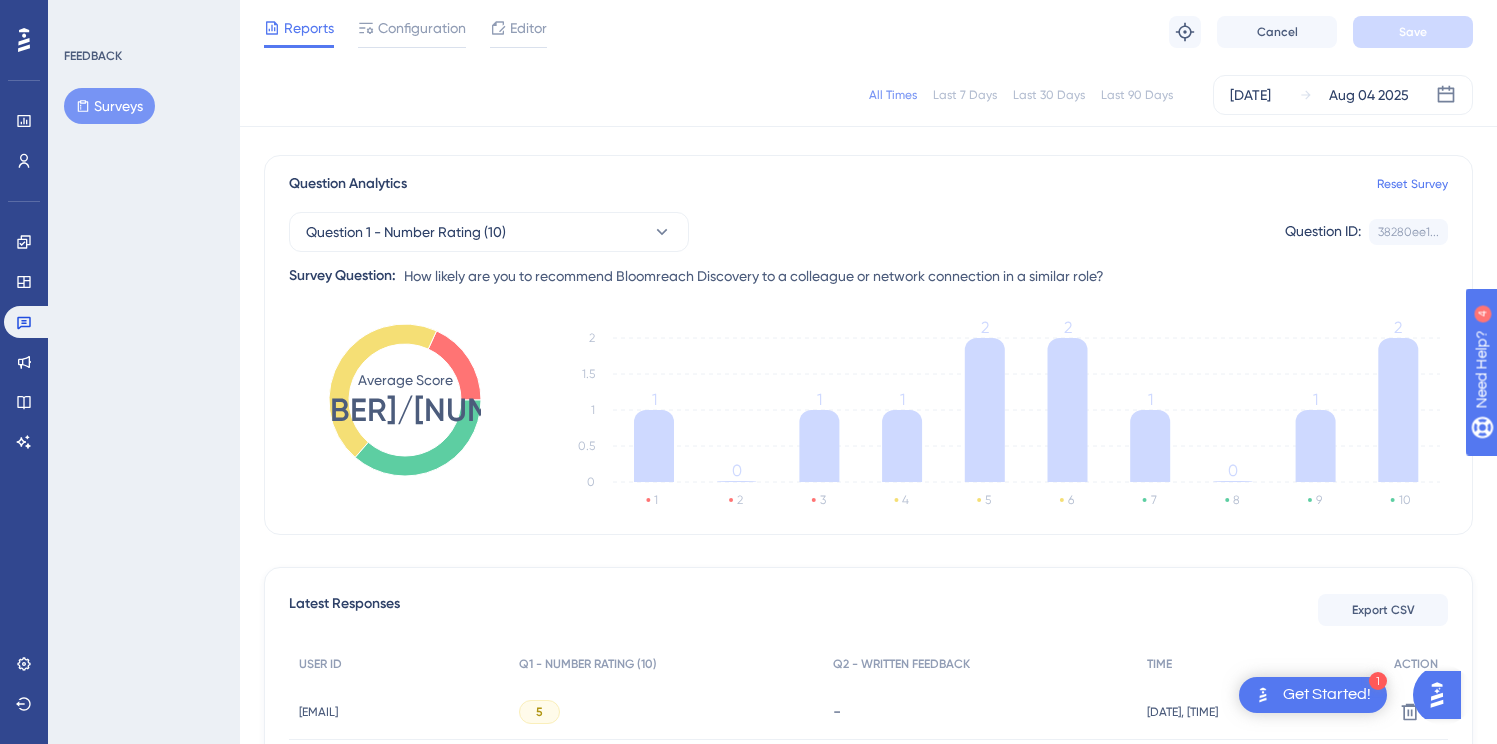 click on "Surveys" at bounding box center [109, 106] 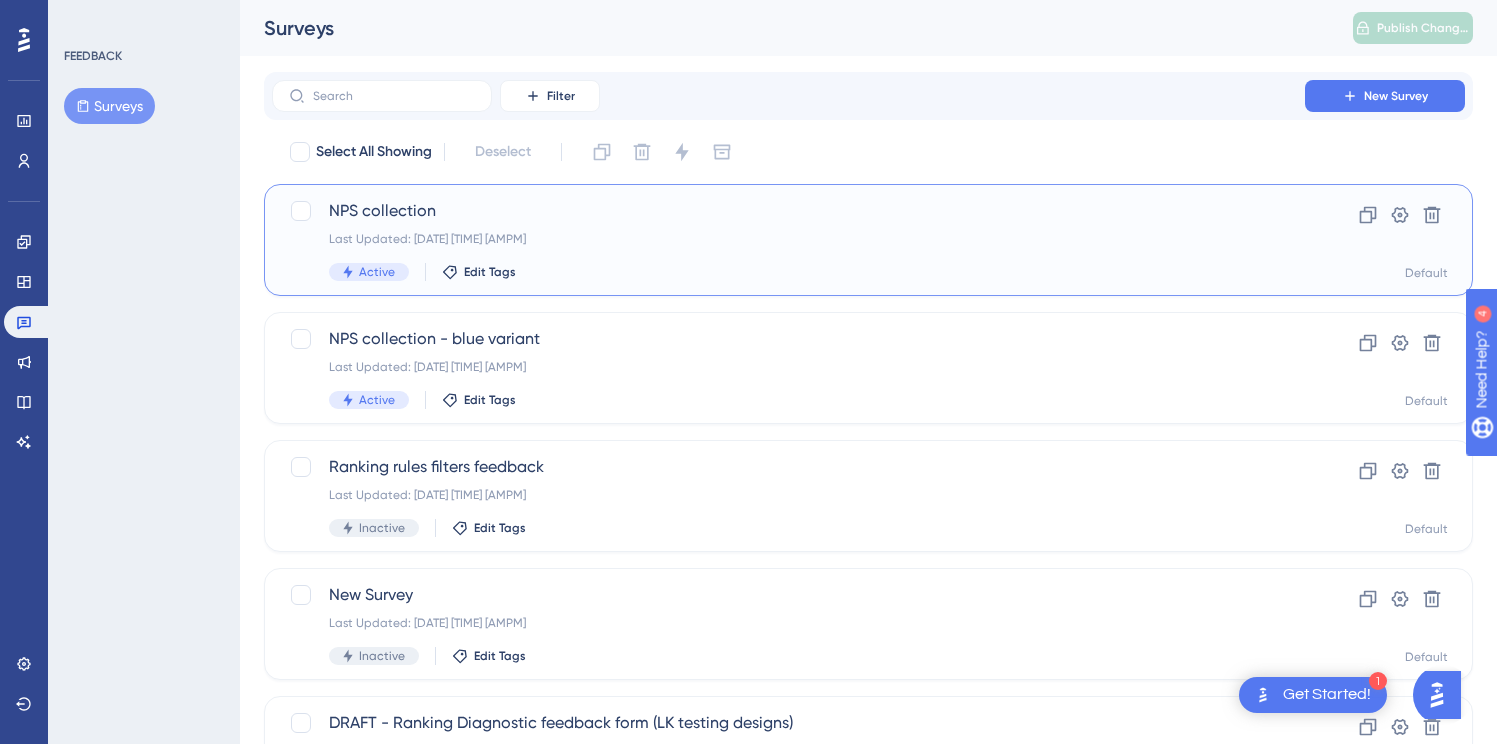 click on "NPS collection" at bounding box center [788, 211] 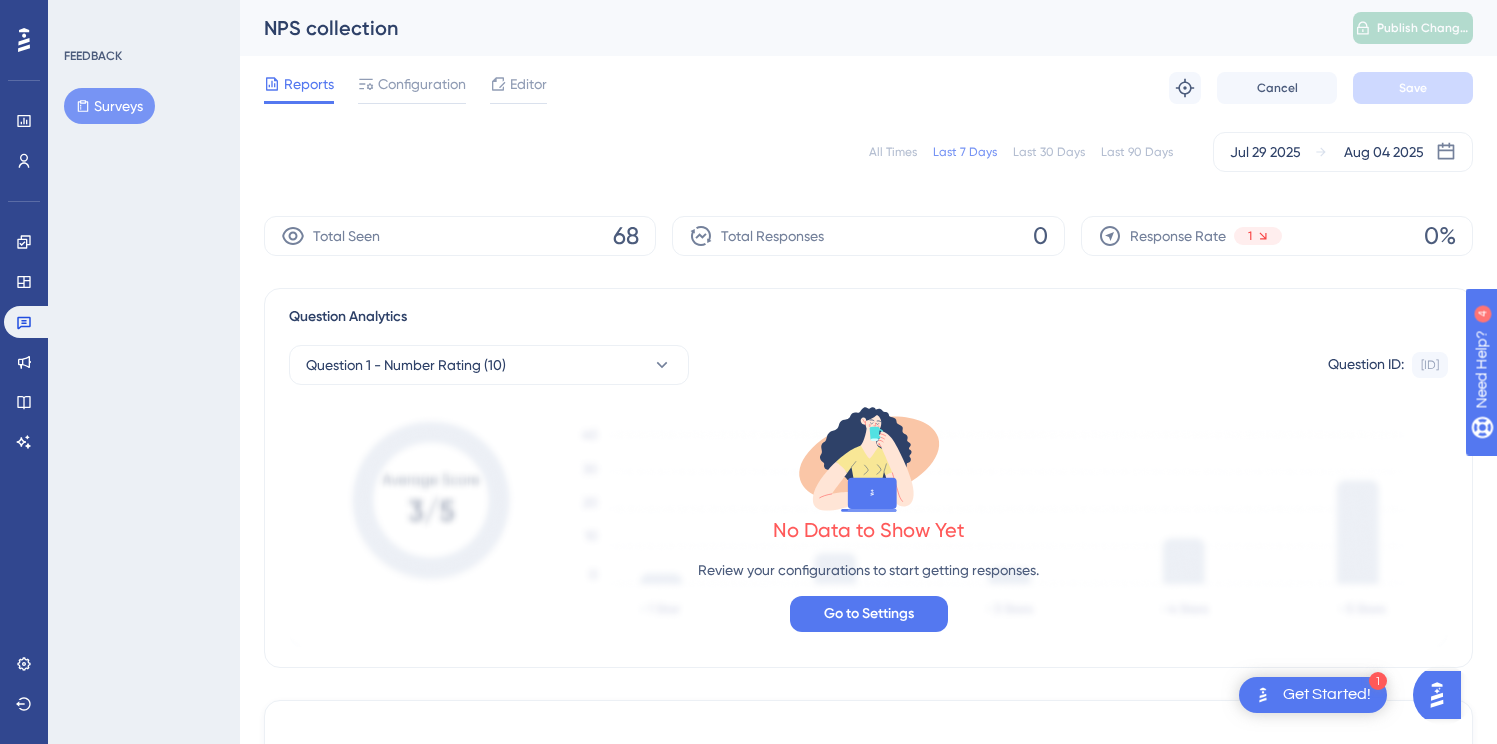 click on "All Times" at bounding box center [893, 152] 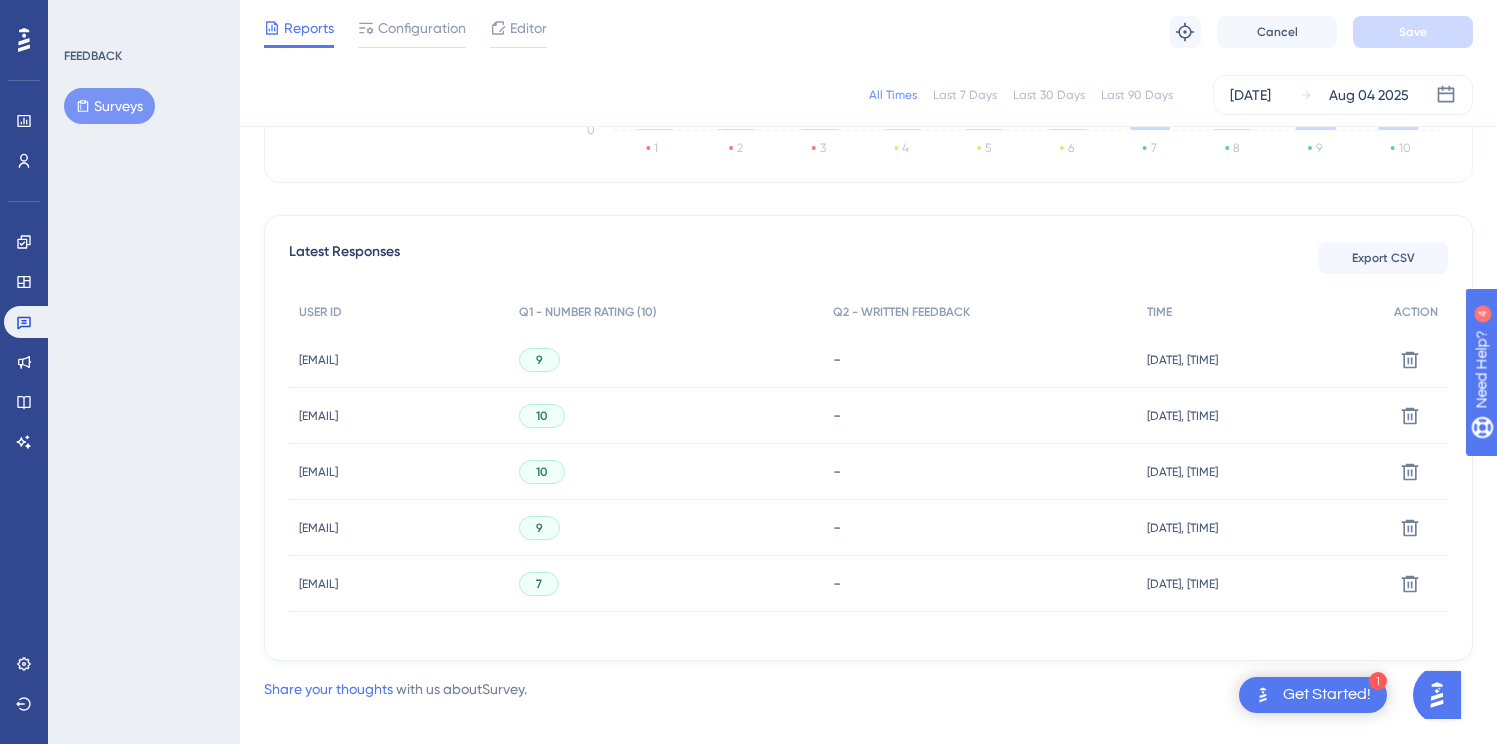 scroll, scrollTop: 0, scrollLeft: 0, axis: both 